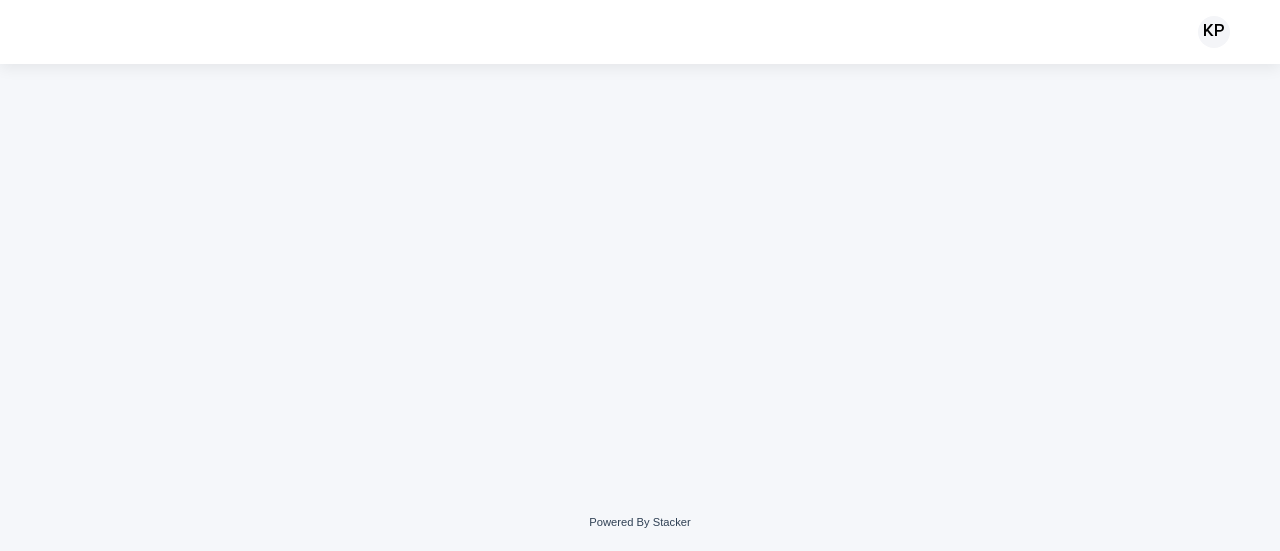 scroll, scrollTop: 0, scrollLeft: 0, axis: both 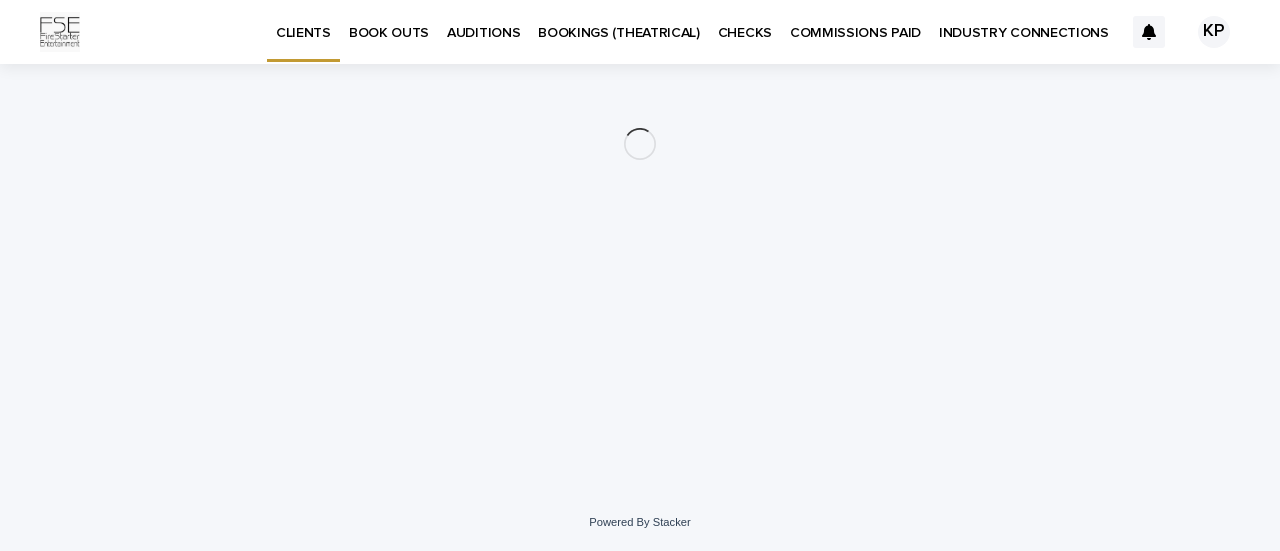 click on "INDUSTRY CONNECTIONS" at bounding box center (1024, 21) 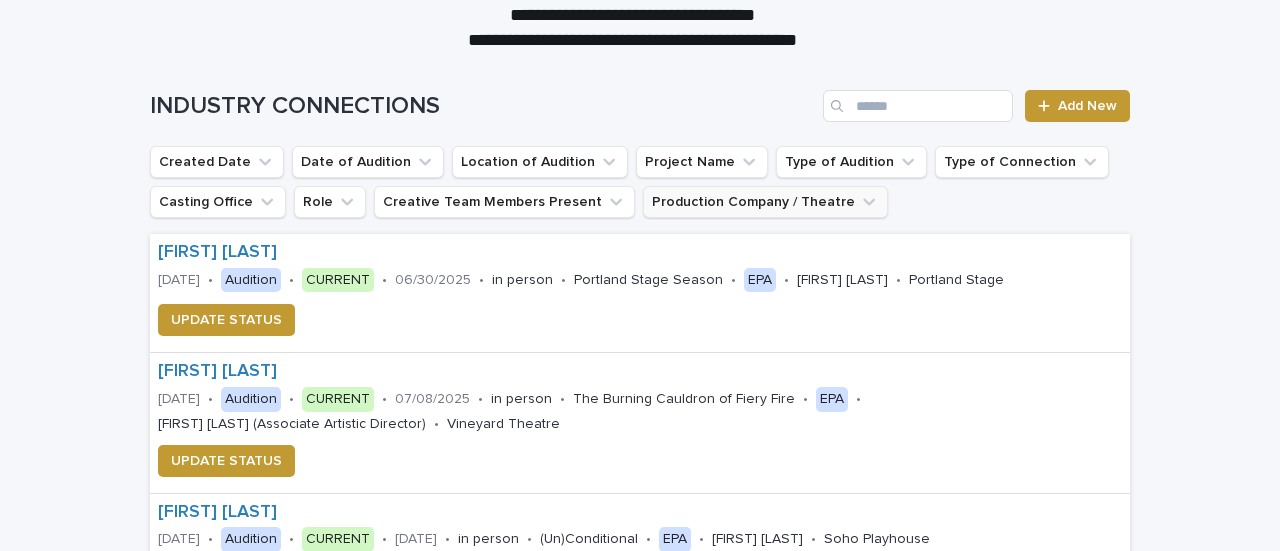 scroll, scrollTop: 215, scrollLeft: 0, axis: vertical 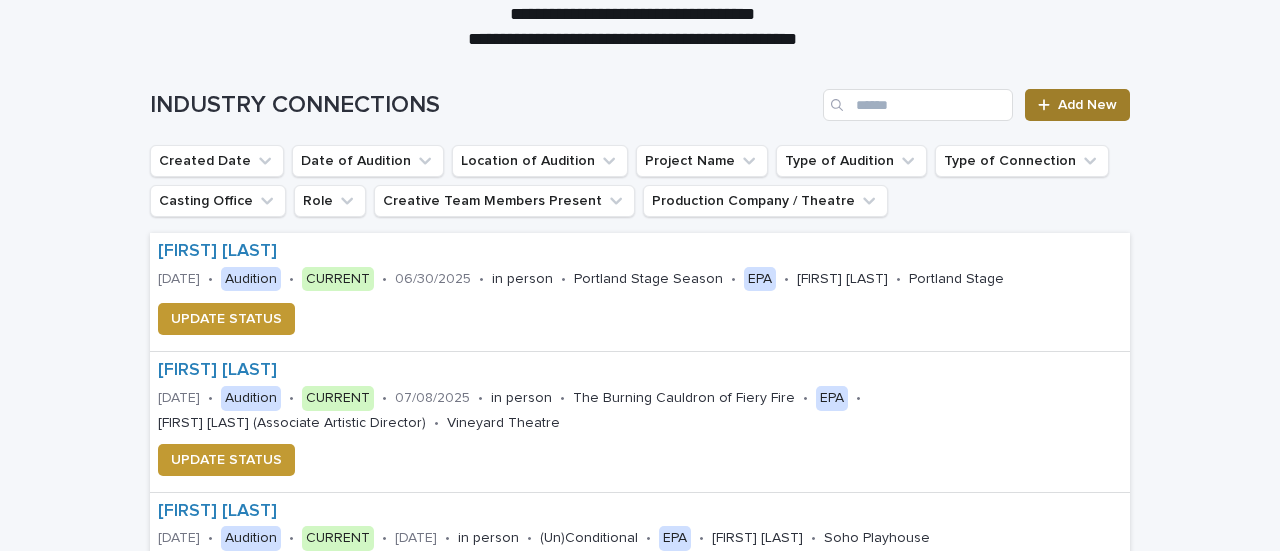 click on "Add New" at bounding box center (1087, 105) 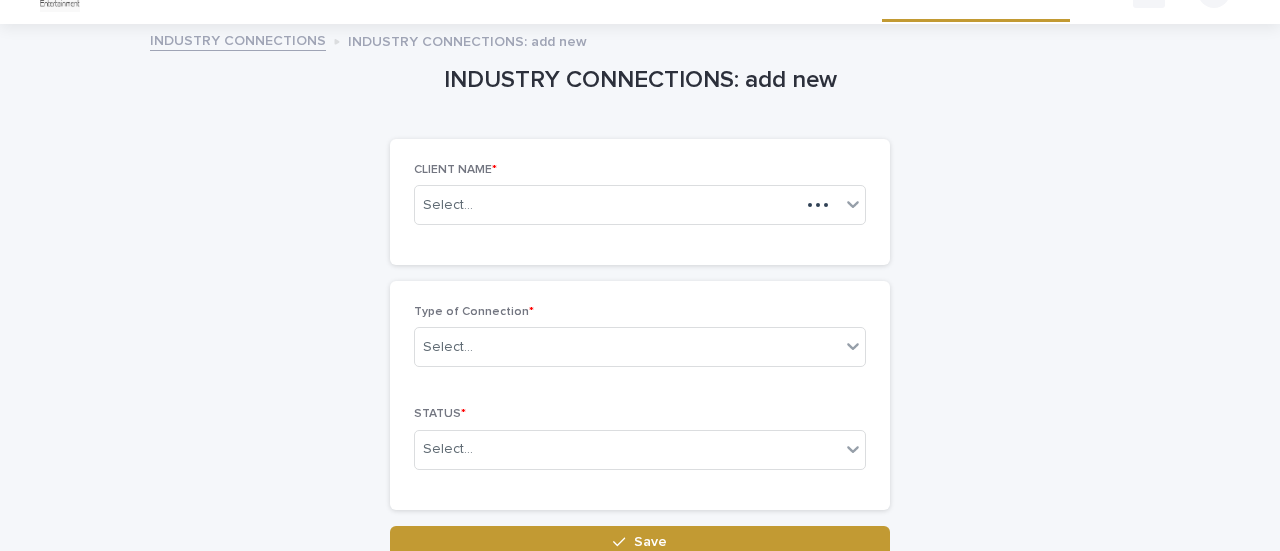 scroll, scrollTop: 0, scrollLeft: 0, axis: both 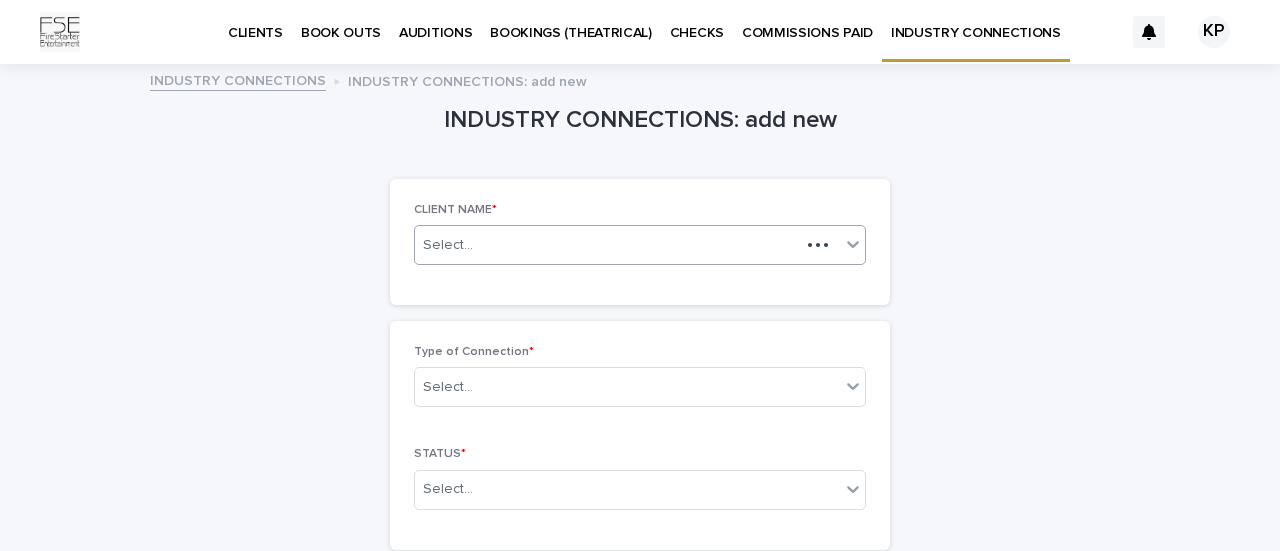 click on "Select..." at bounding box center [607, 245] 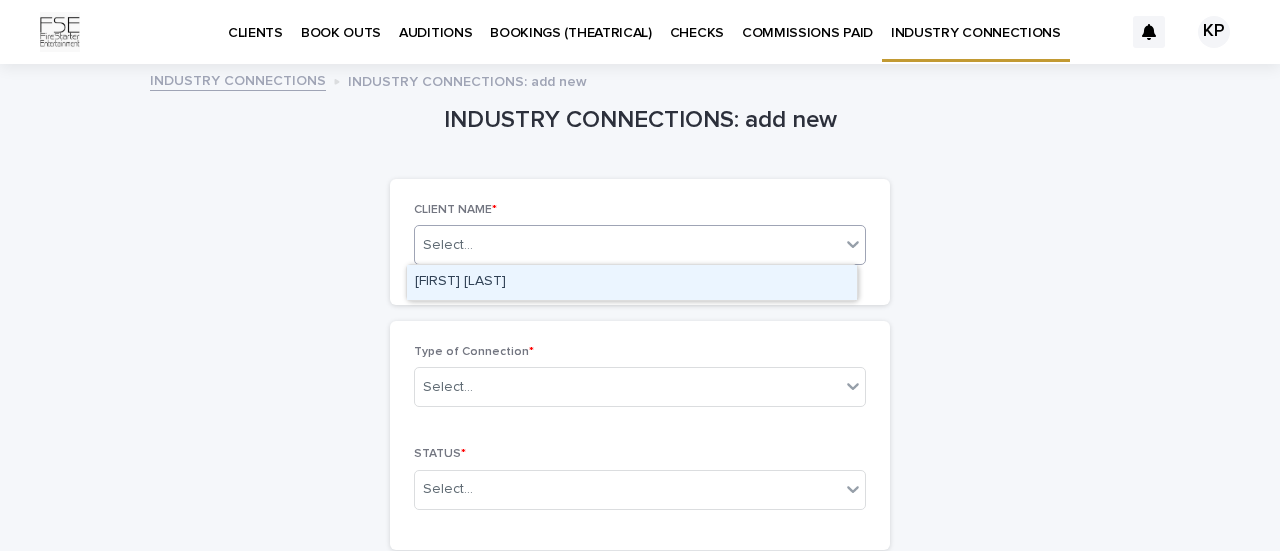 click on "[FIRST] [LAST]" at bounding box center [632, 282] 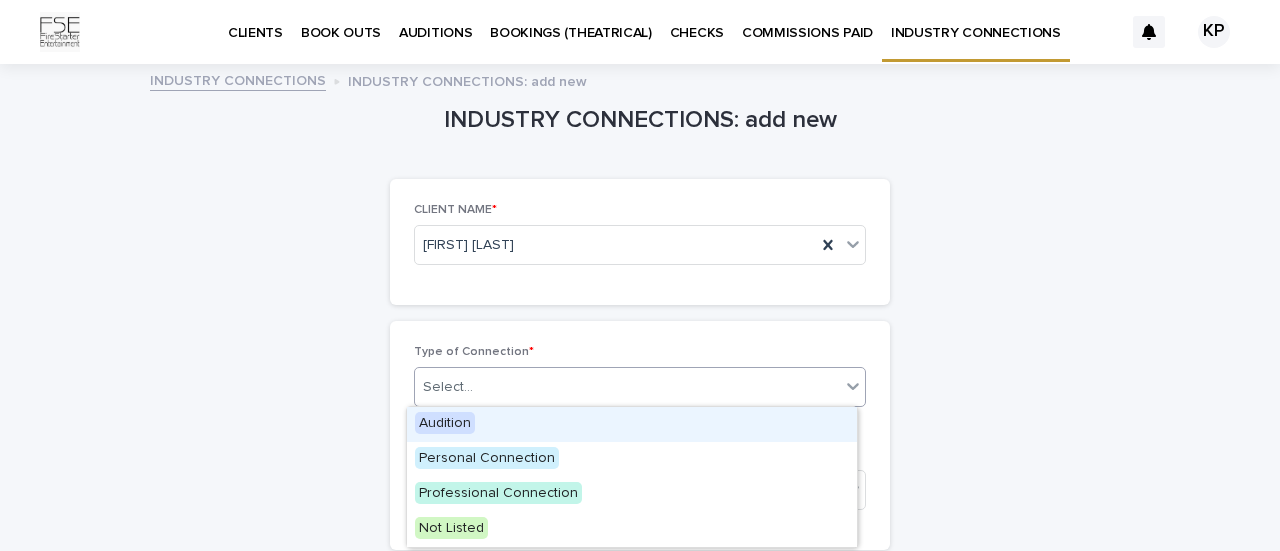click on "Select..." at bounding box center (627, 387) 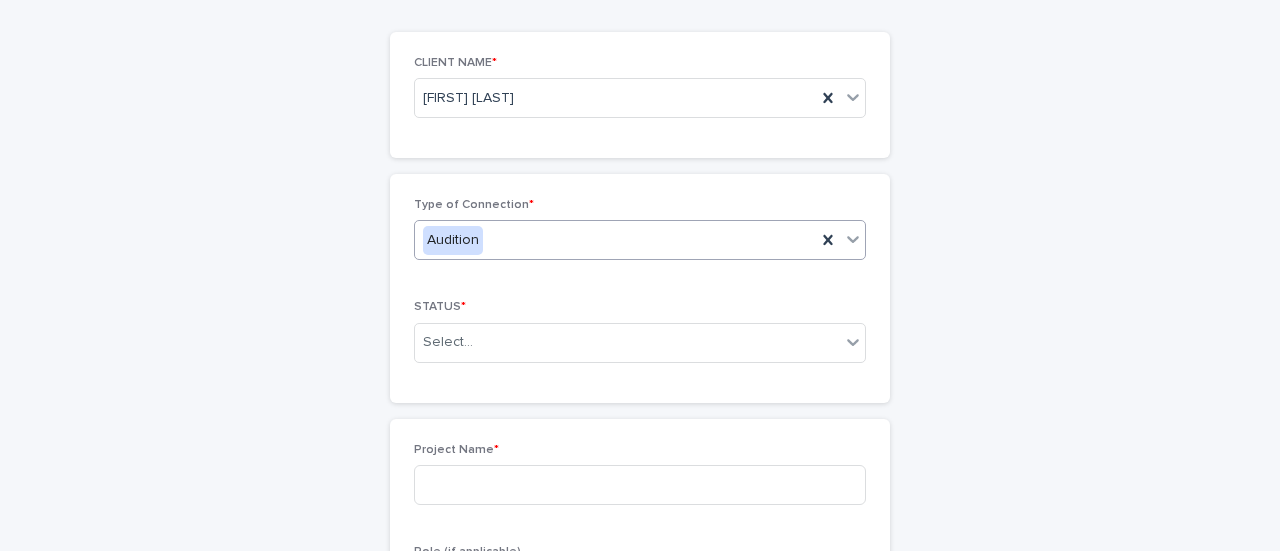 scroll, scrollTop: 148, scrollLeft: 0, axis: vertical 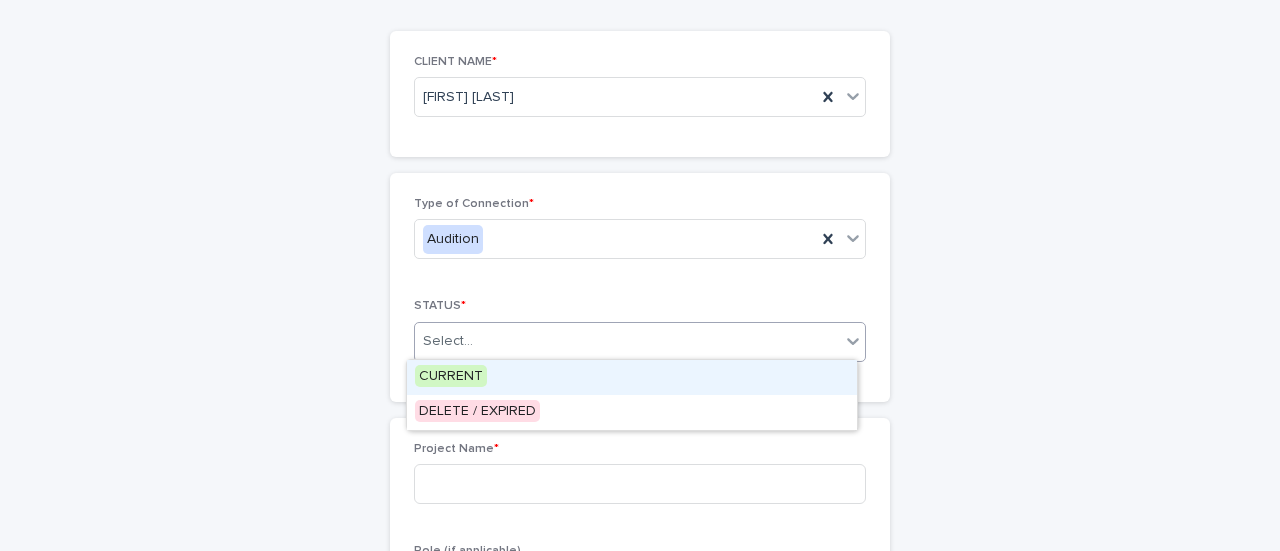 click on "Select..." at bounding box center [448, 341] 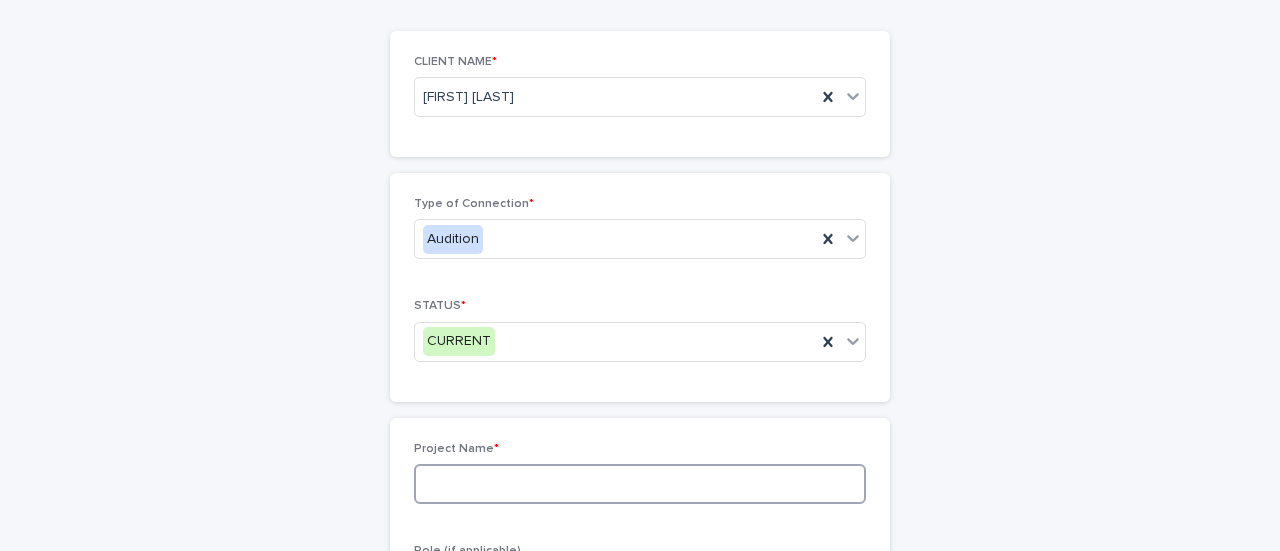 click at bounding box center (640, 484) 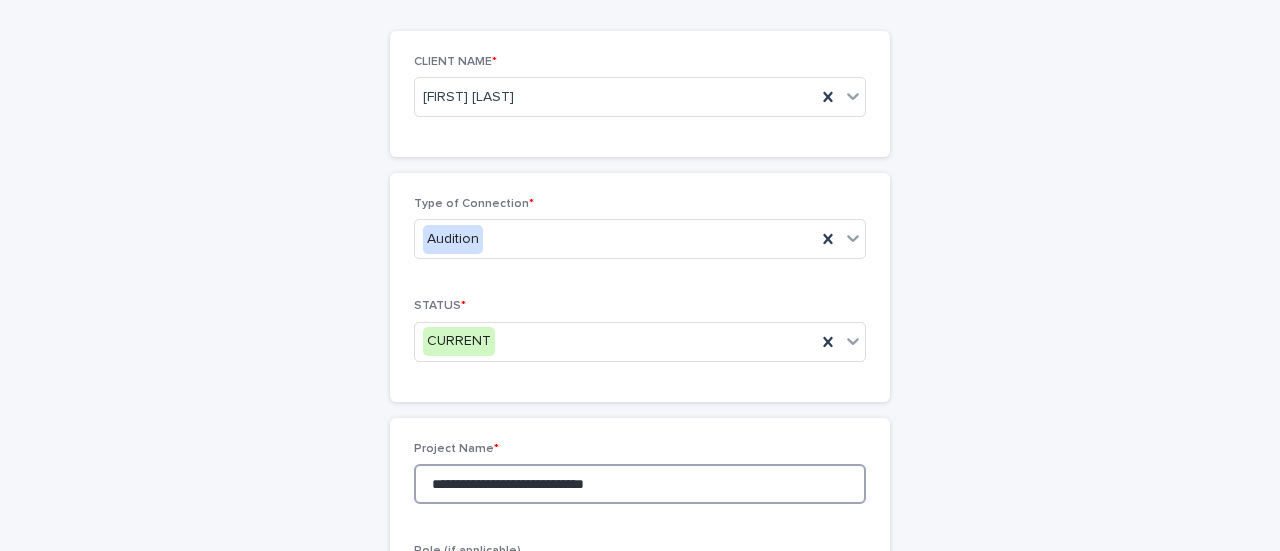 type on "**********" 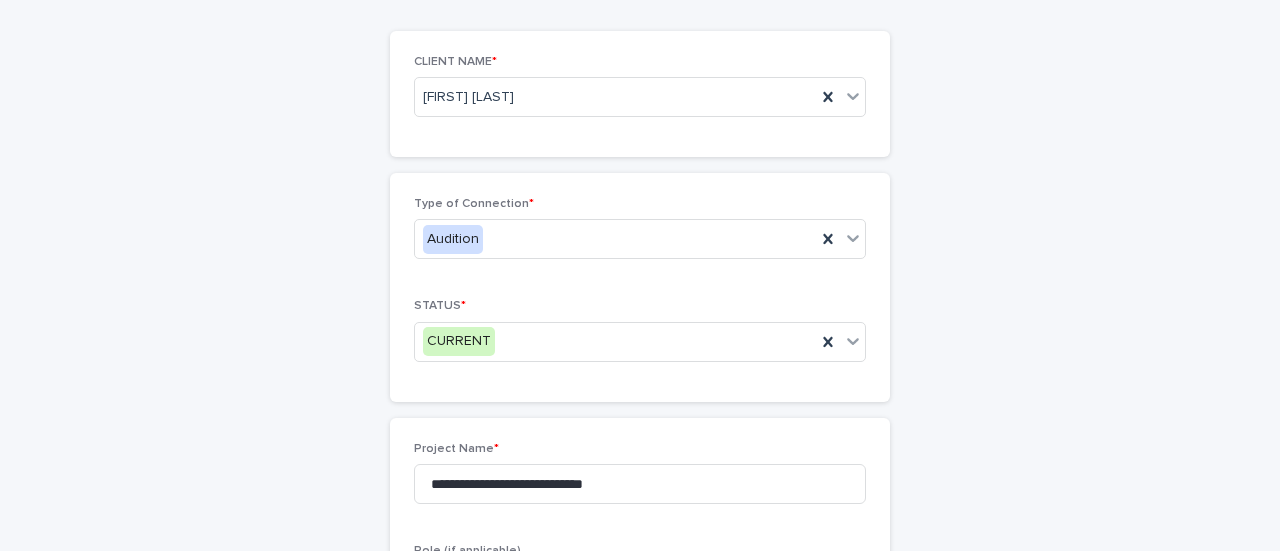click on "**********" at bounding box center (640, 768) 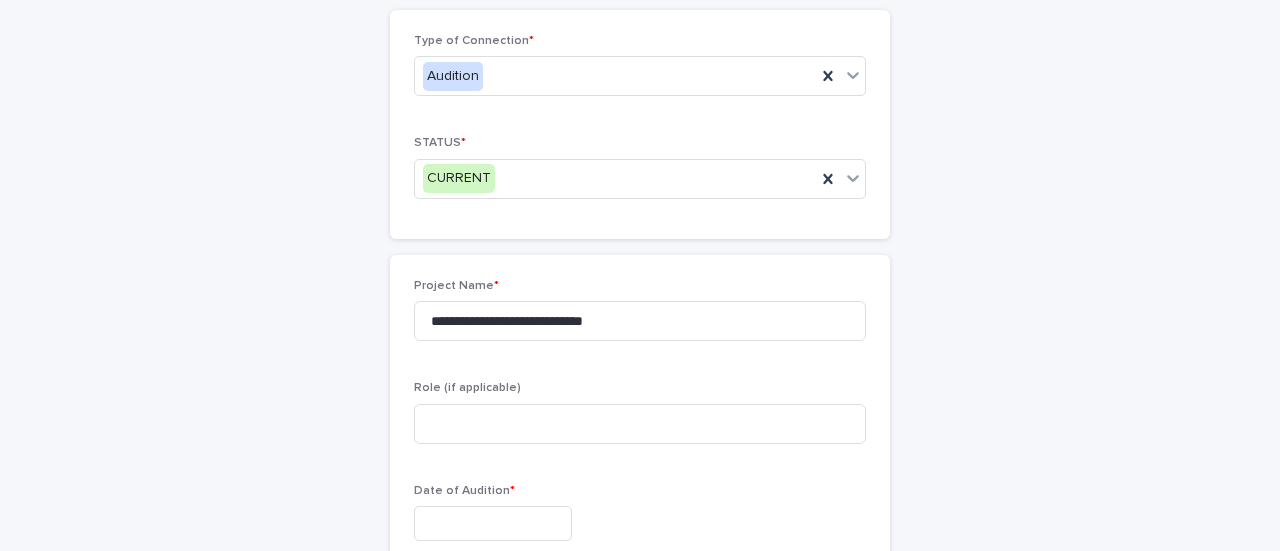 scroll, scrollTop: 316, scrollLeft: 0, axis: vertical 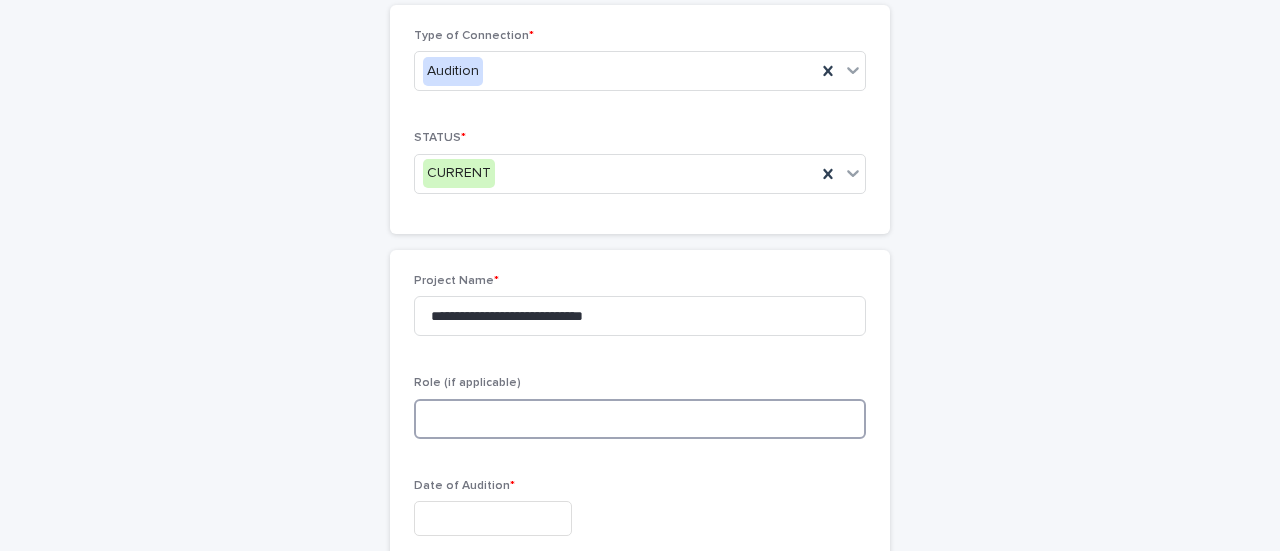 click at bounding box center (640, 419) 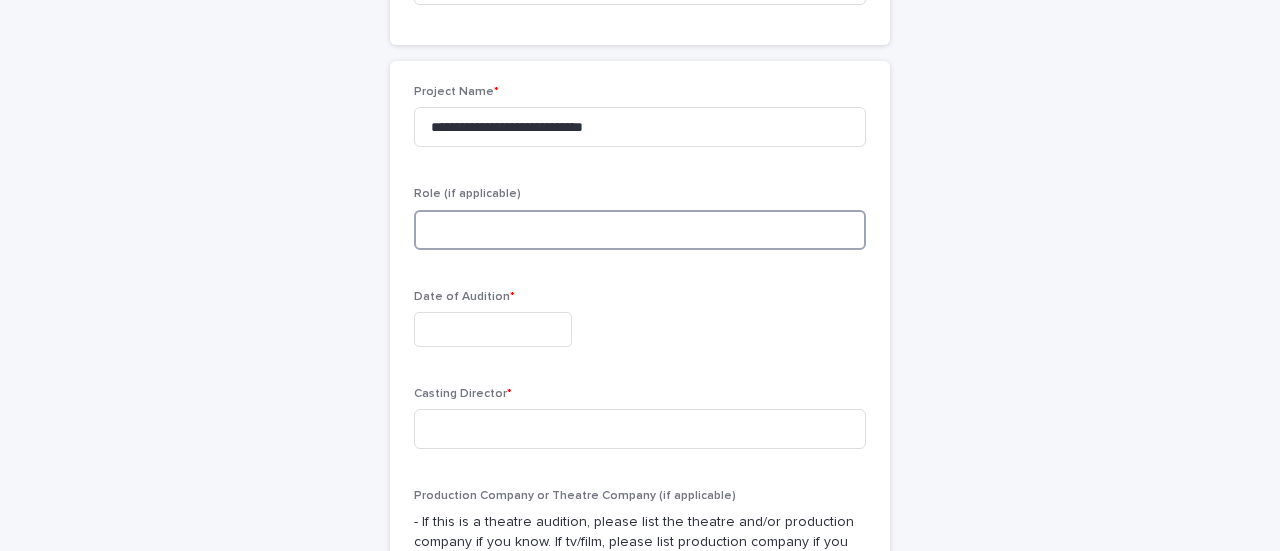 scroll, scrollTop: 513, scrollLeft: 0, axis: vertical 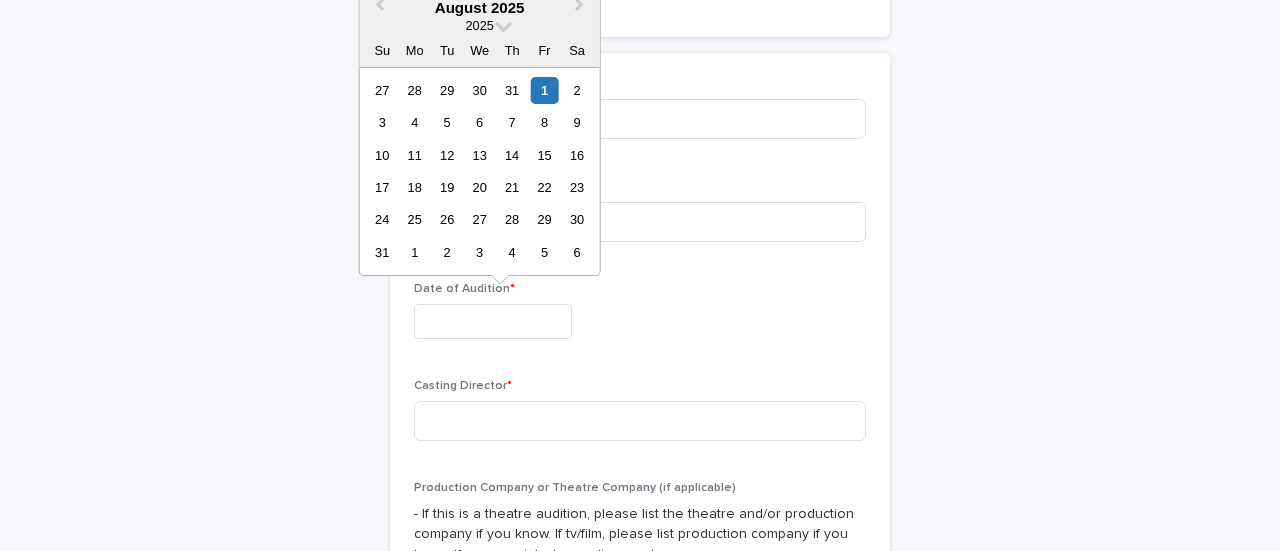 click at bounding box center (493, 321) 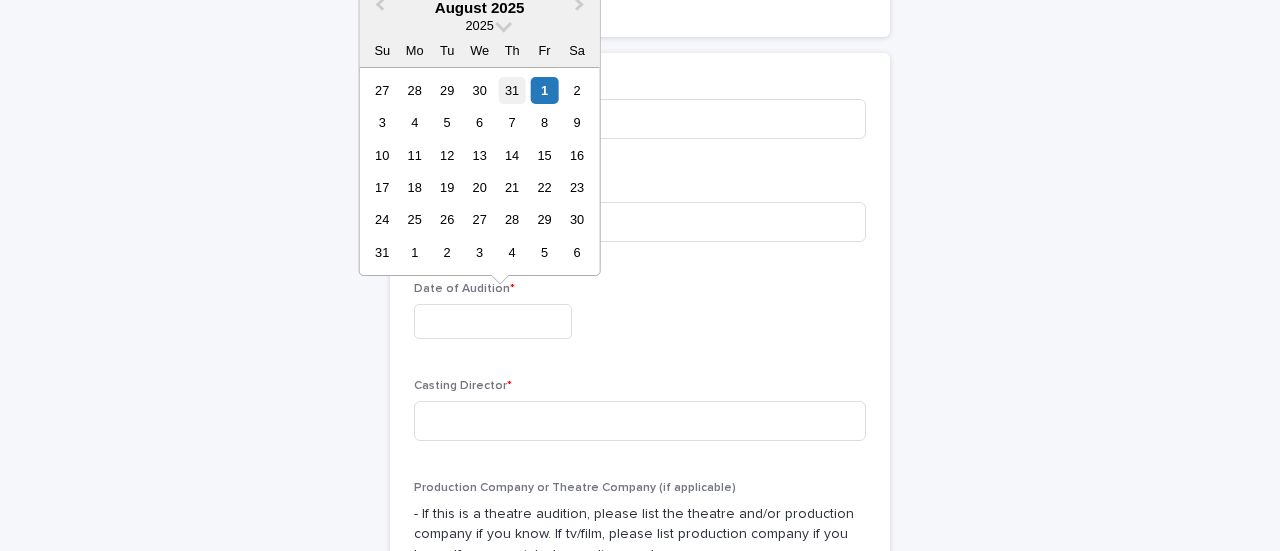 click on "31" at bounding box center (512, 90) 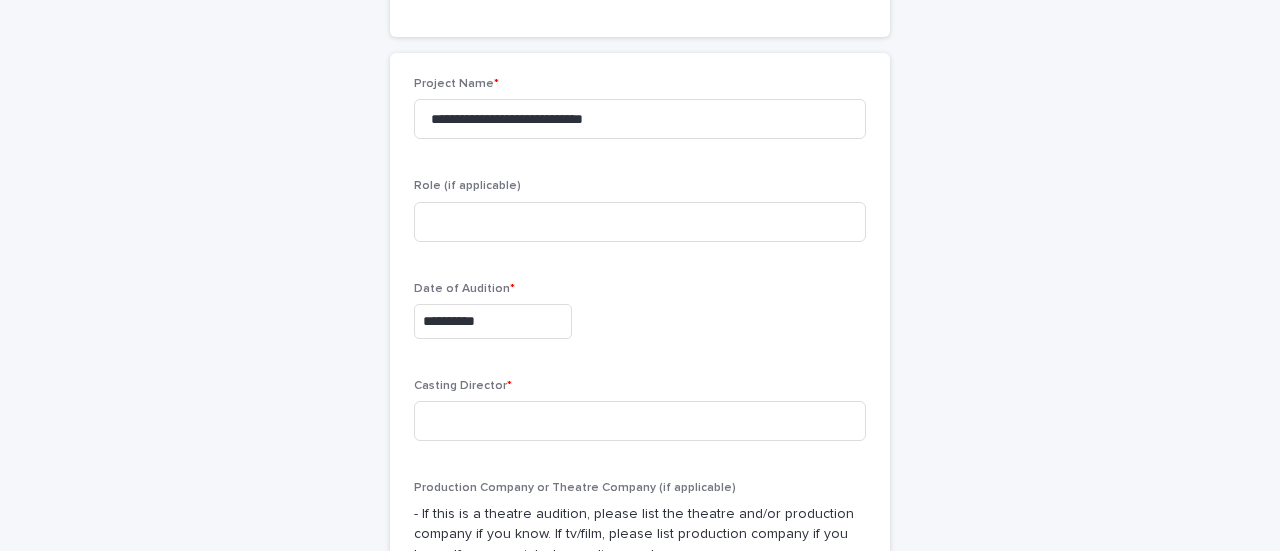 click on "**********" at bounding box center (493, 321) 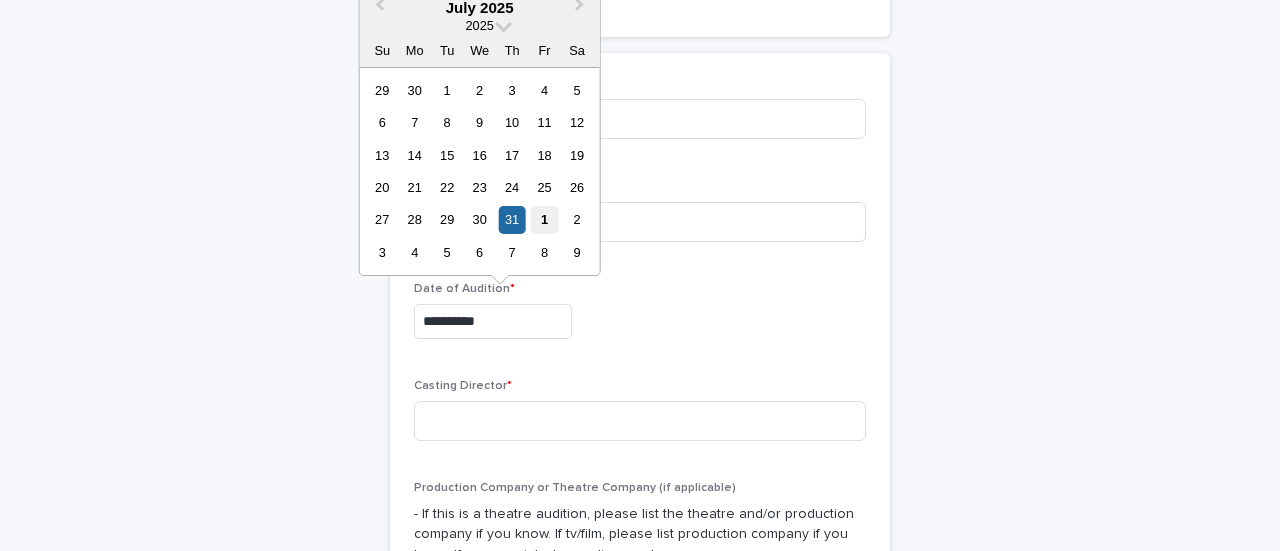 click on "1" at bounding box center [544, 219] 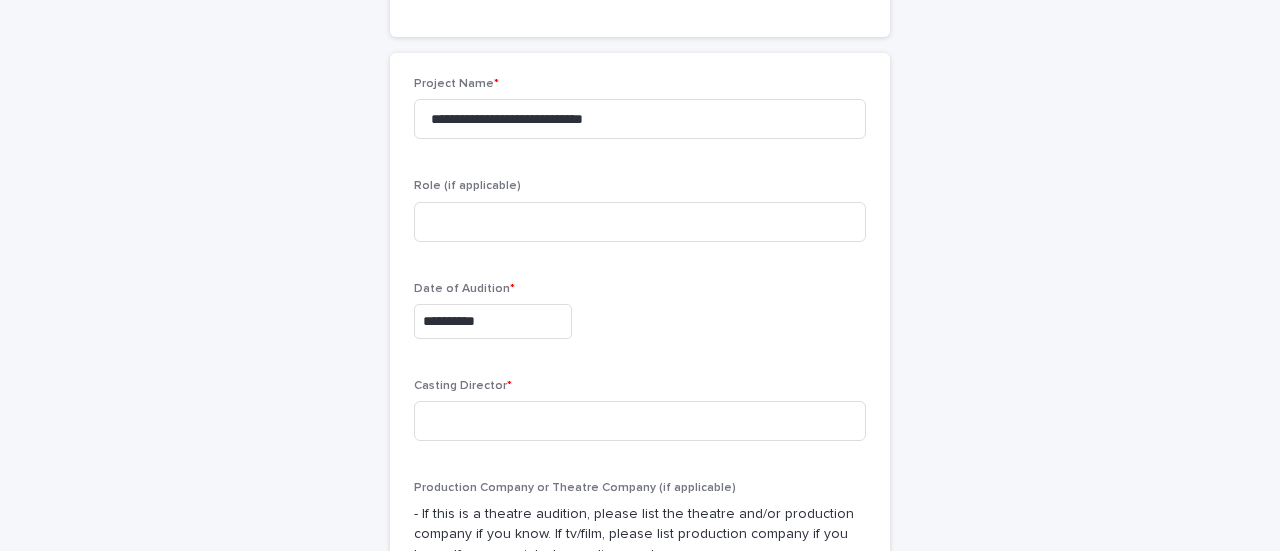 type on "**********" 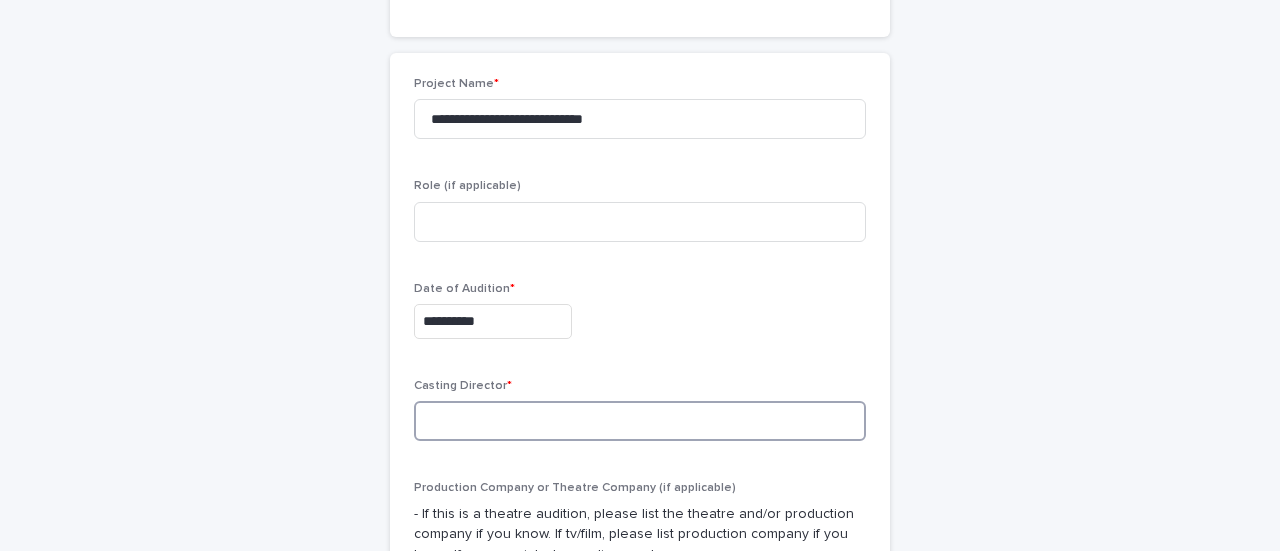 click at bounding box center [640, 421] 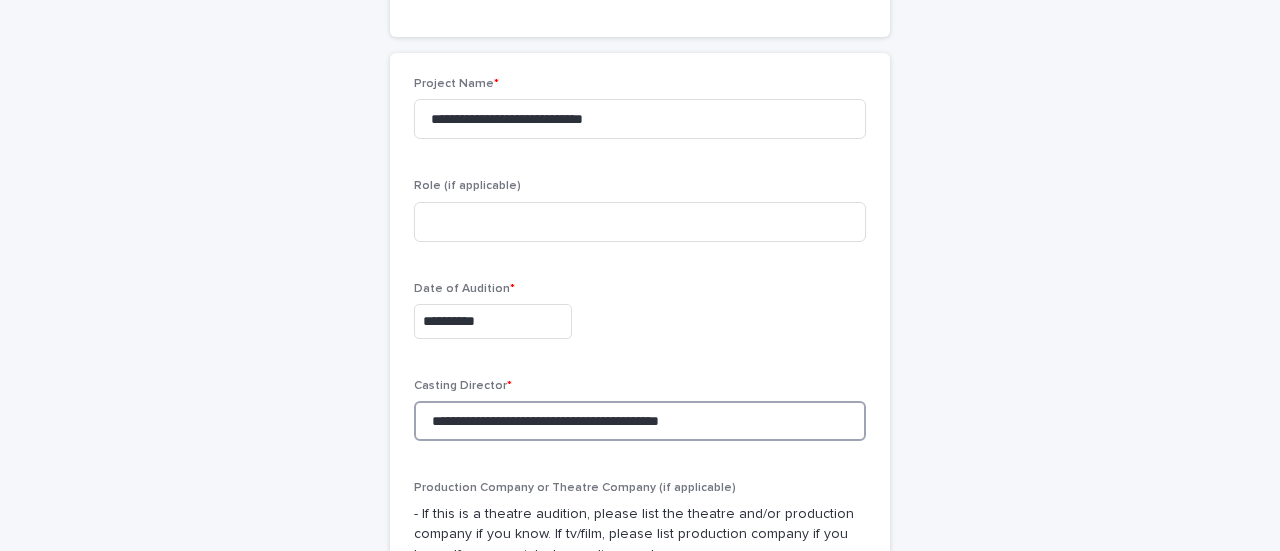 click on "**********" at bounding box center [640, 421] 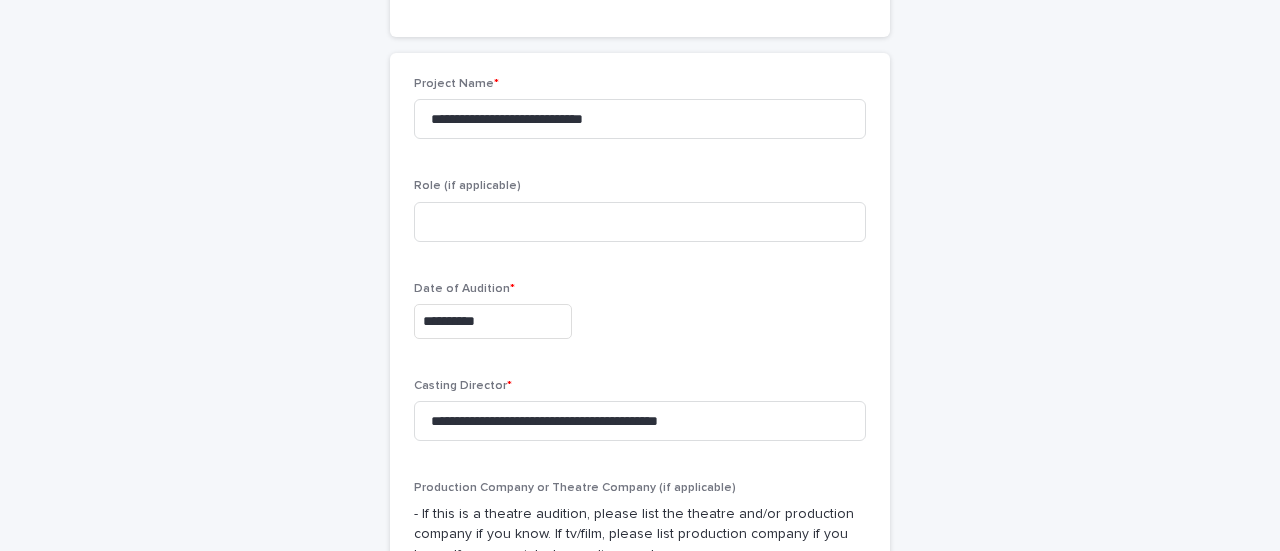 click on "**********" at bounding box center (640, 403) 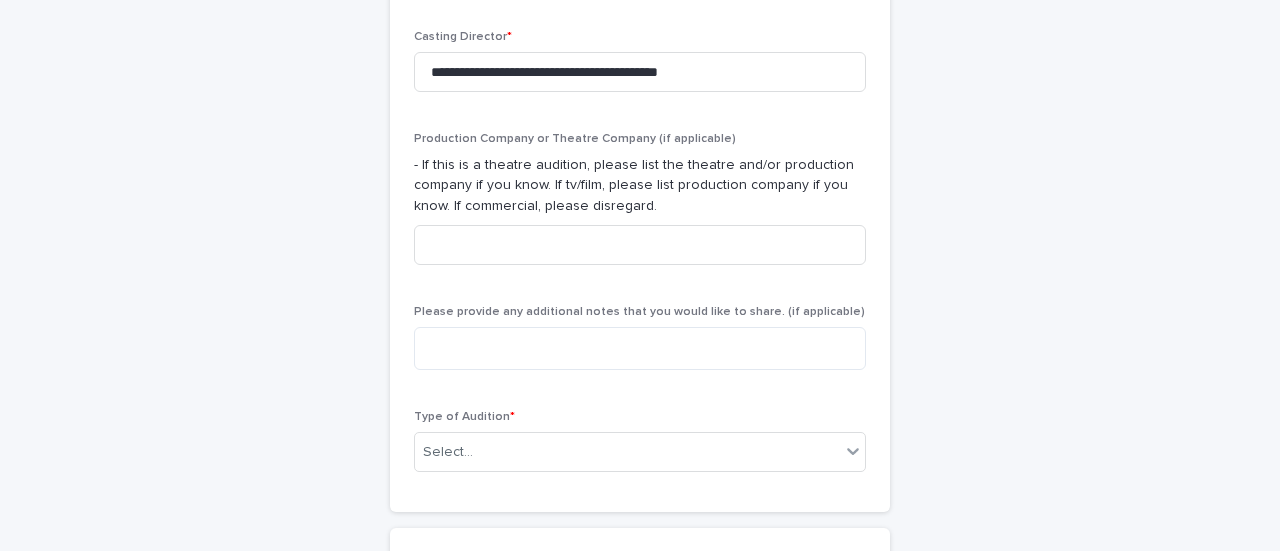 scroll, scrollTop: 888, scrollLeft: 0, axis: vertical 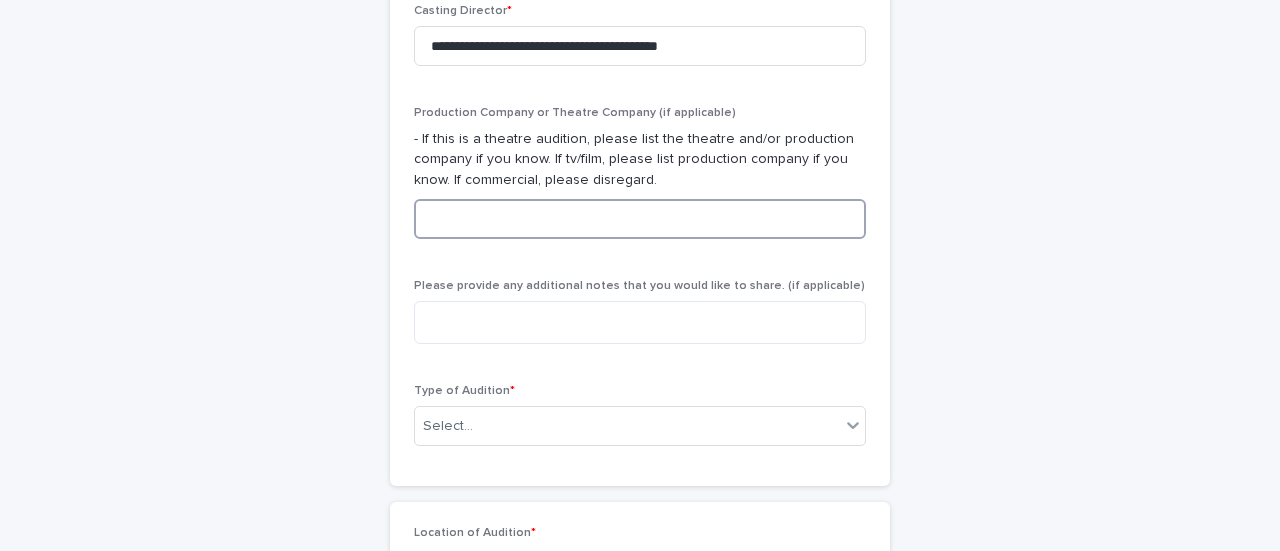 click at bounding box center (640, 219) 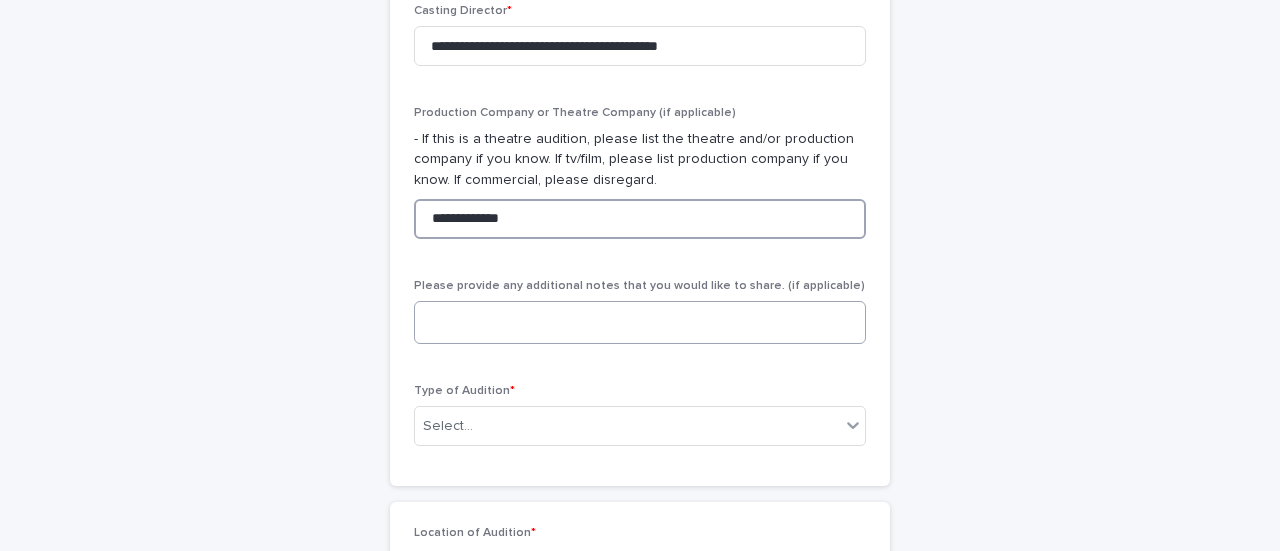 type on "**********" 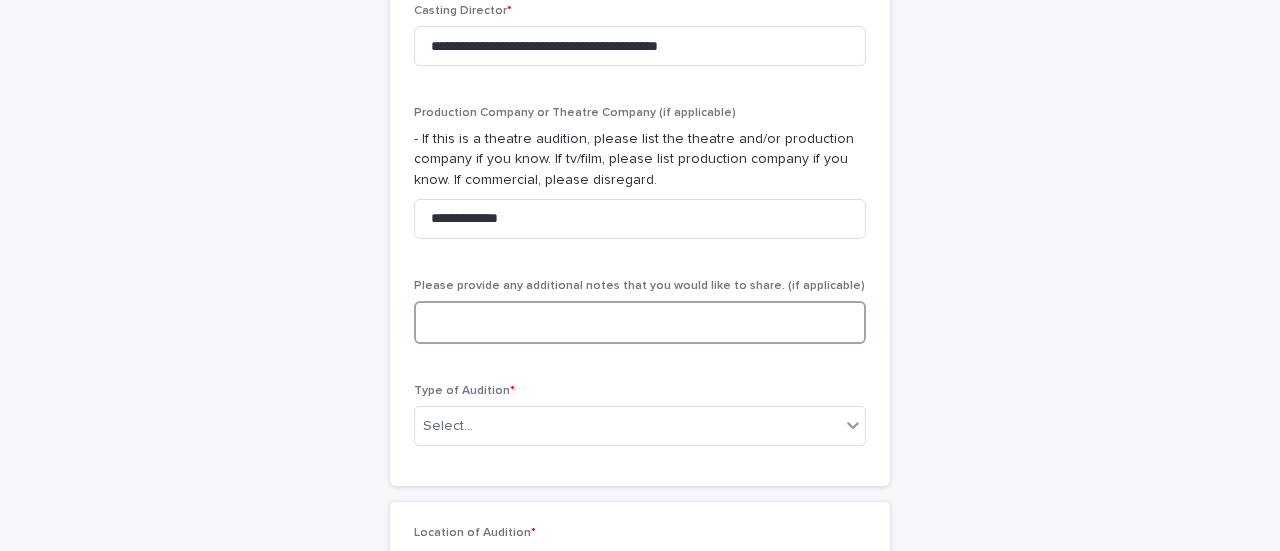 click at bounding box center [640, 322] 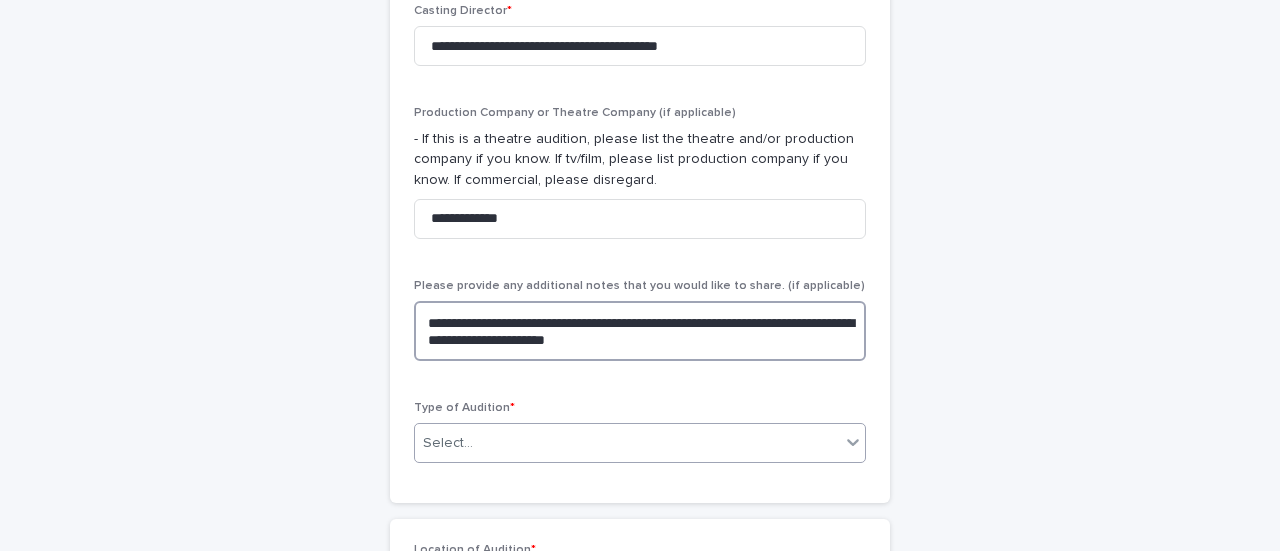 type on "**********" 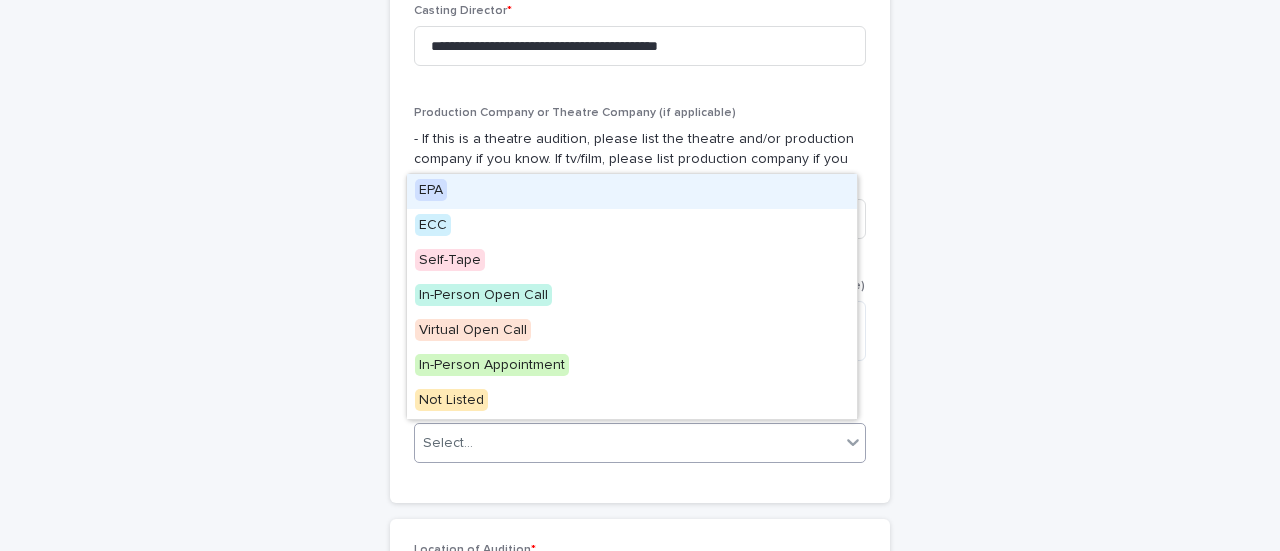 click on "Select..." at bounding box center (627, 443) 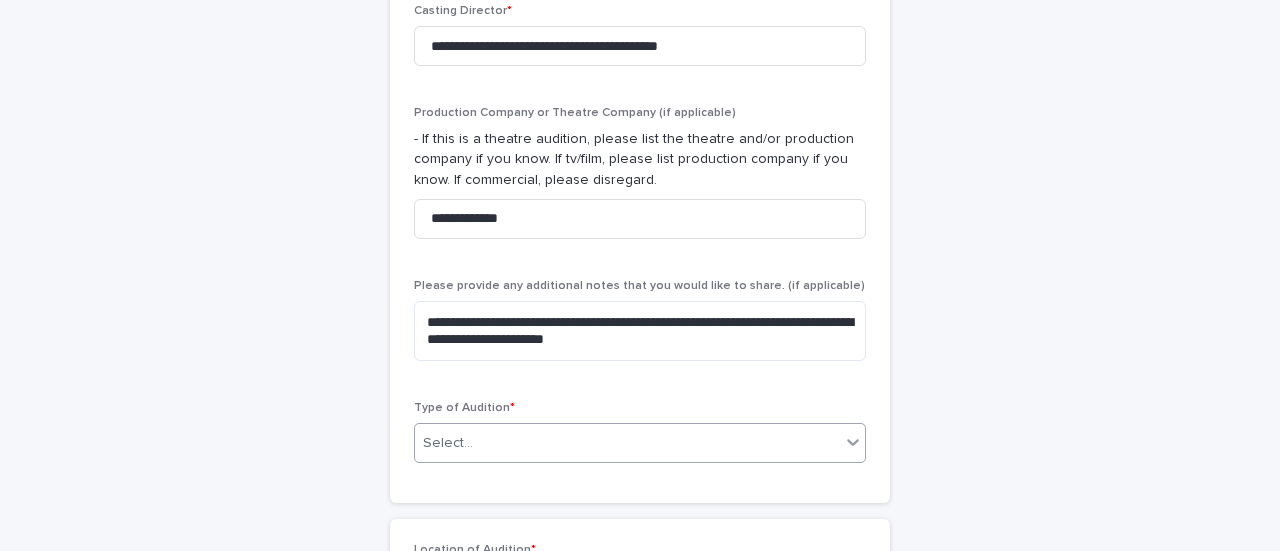 click on "Select..." at bounding box center [627, 443] 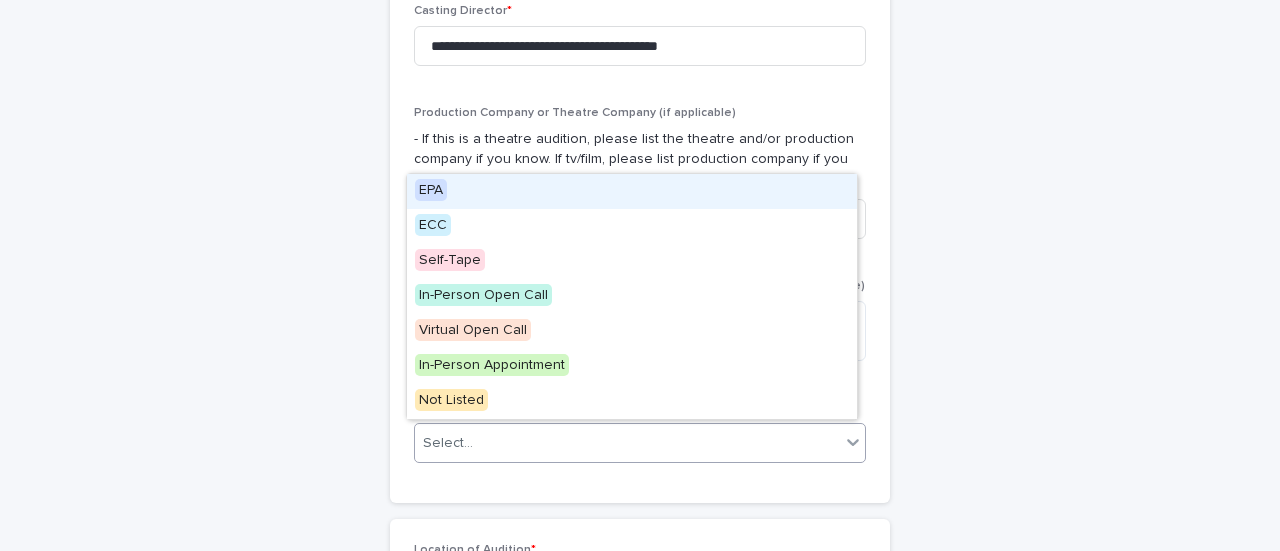 click on "Select..." at bounding box center [627, 443] 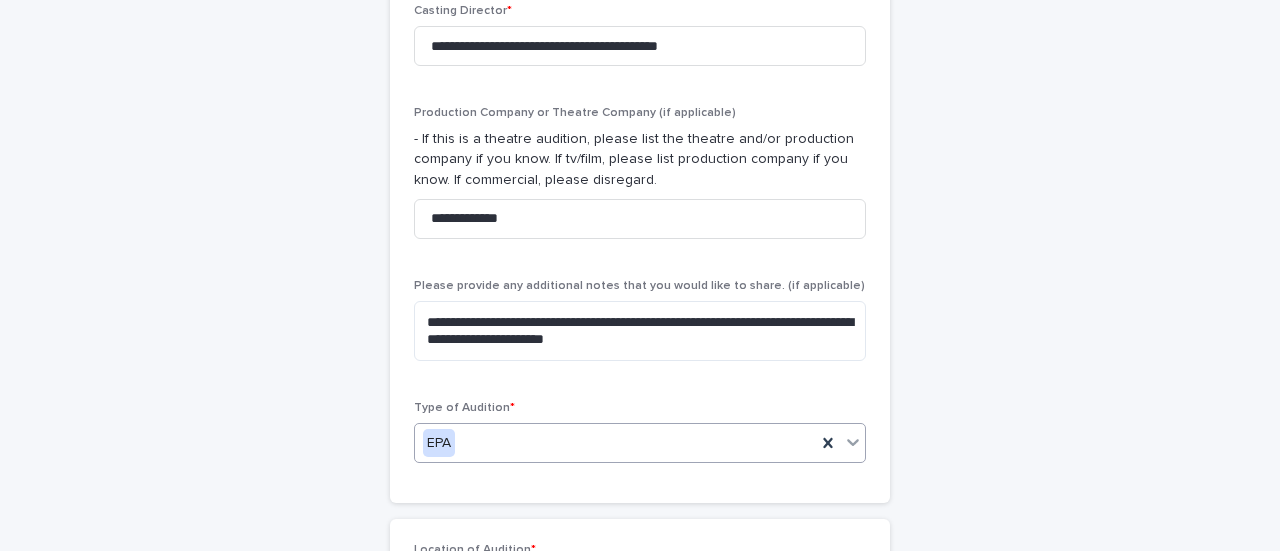 click on "**********" at bounding box center [640, 36] 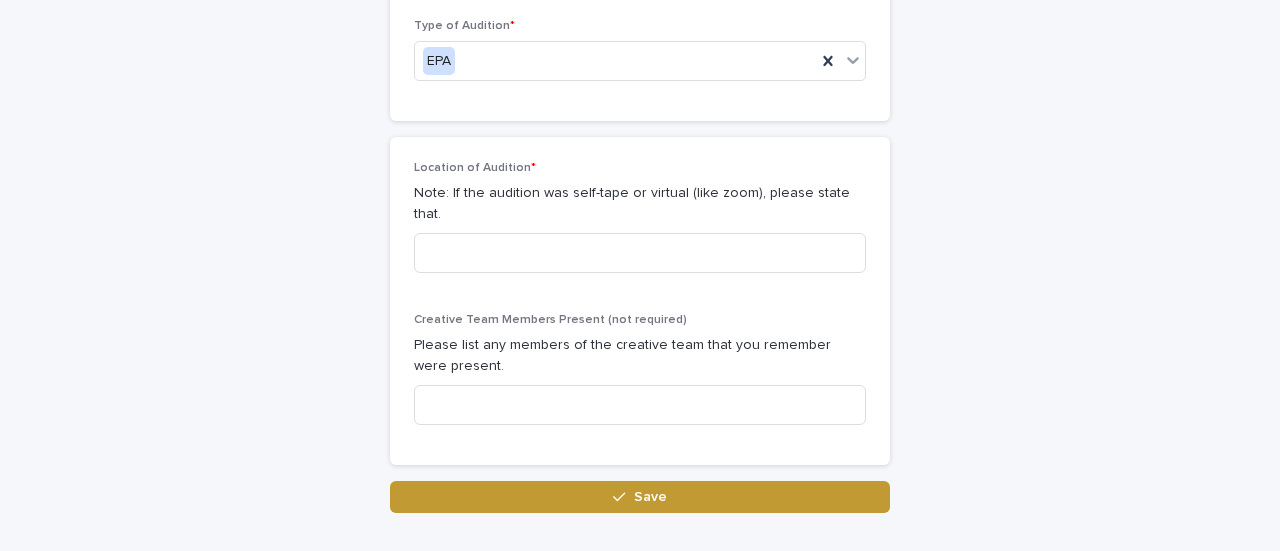 scroll, scrollTop: 1278, scrollLeft: 0, axis: vertical 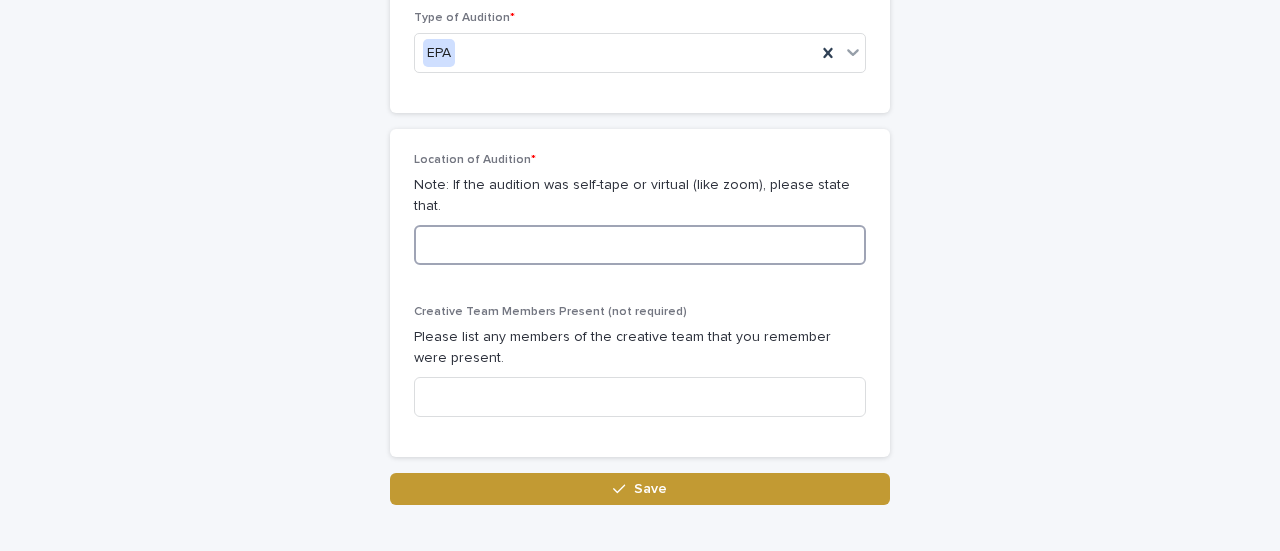 click at bounding box center [640, 245] 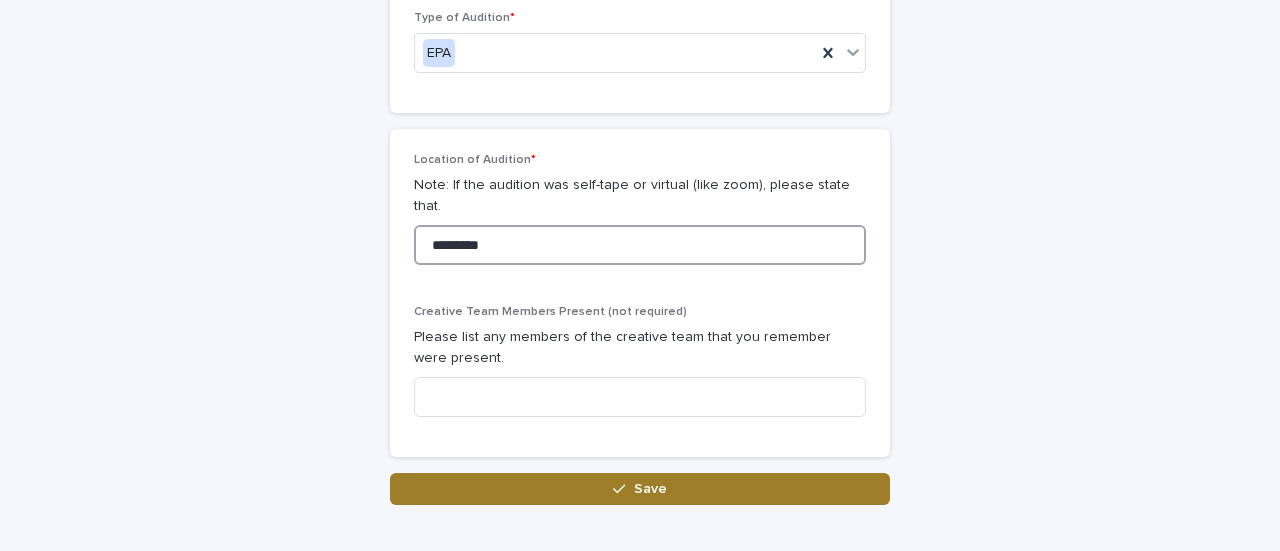 type on "*********" 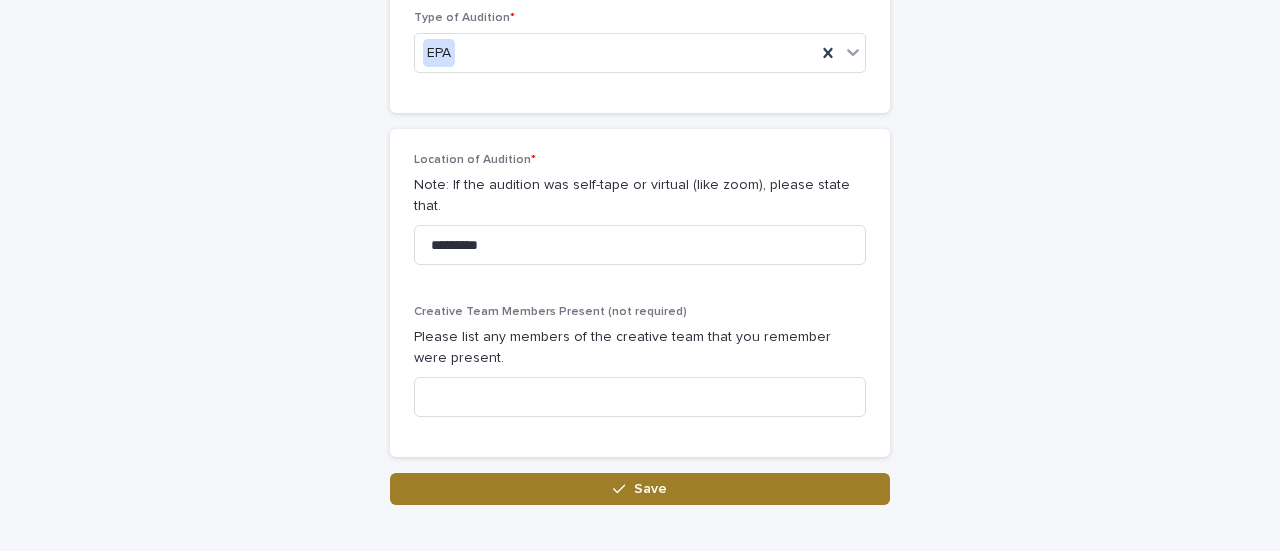 click on "Save" at bounding box center [640, 489] 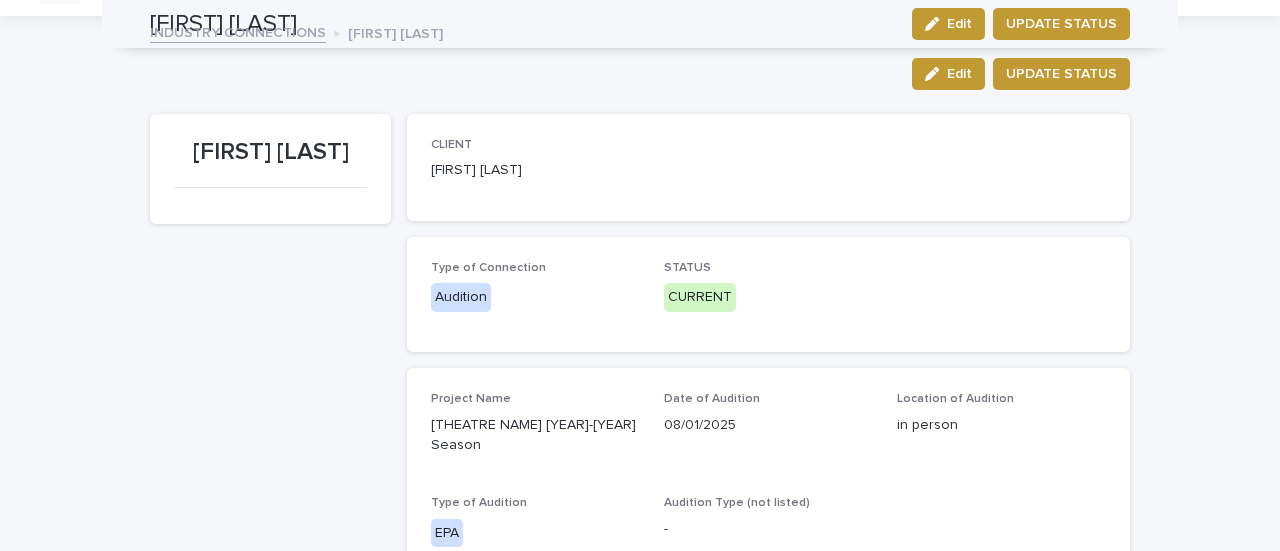 scroll, scrollTop: 0, scrollLeft: 0, axis: both 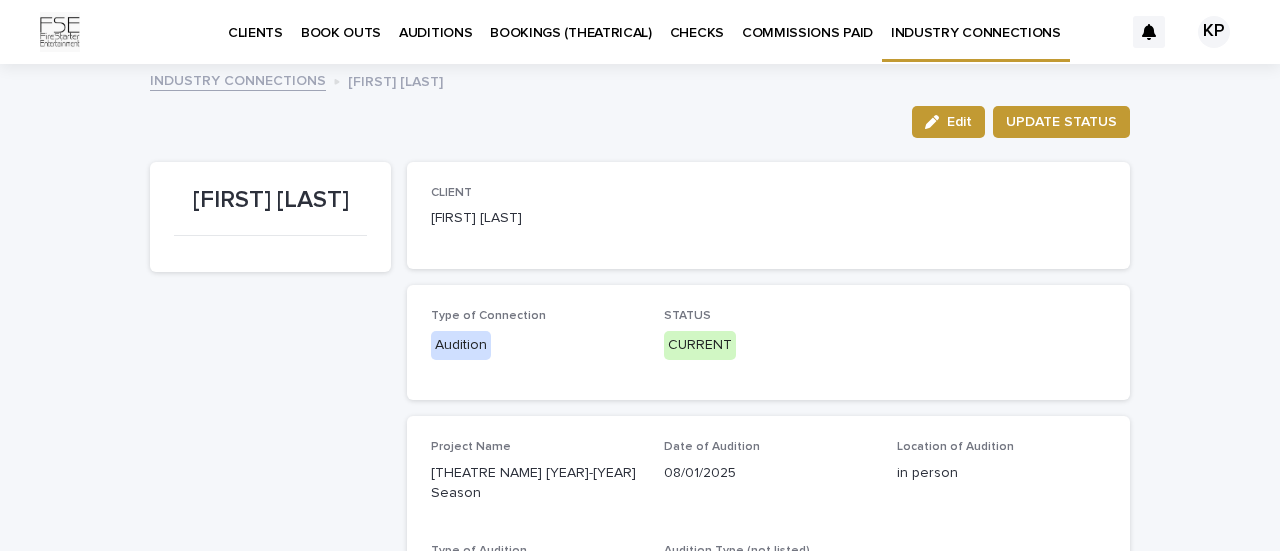 click on "INDUSTRY CONNECTIONS" at bounding box center [976, 21] 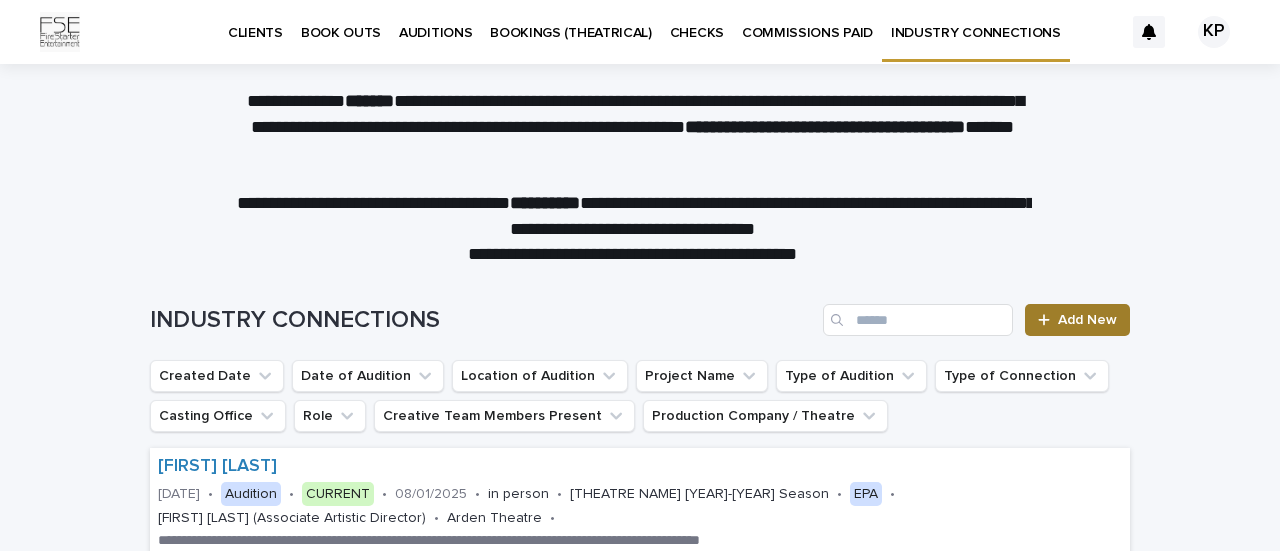 click on "Add New" at bounding box center [1087, 320] 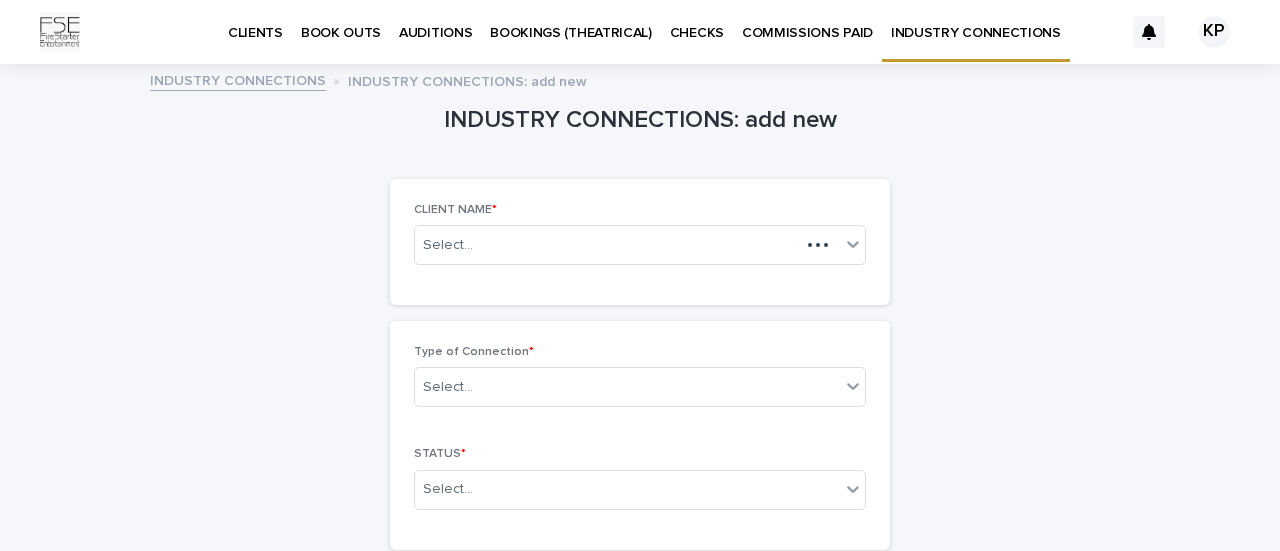 click on "INDUSTRY CONNECTIONS" at bounding box center (976, 21) 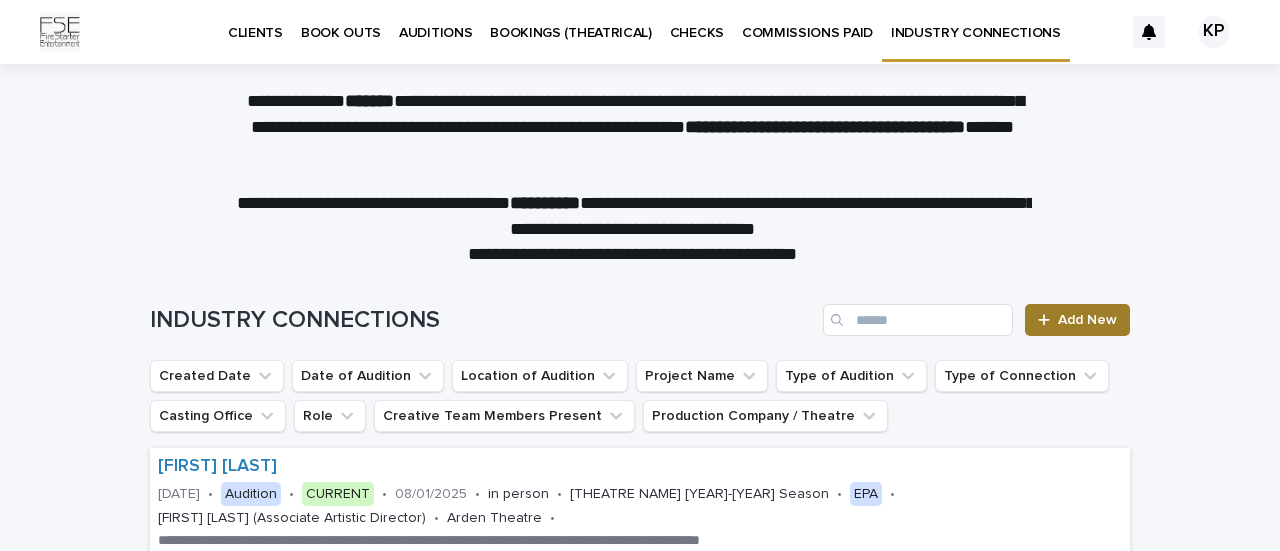 click on "Add New" at bounding box center (1087, 320) 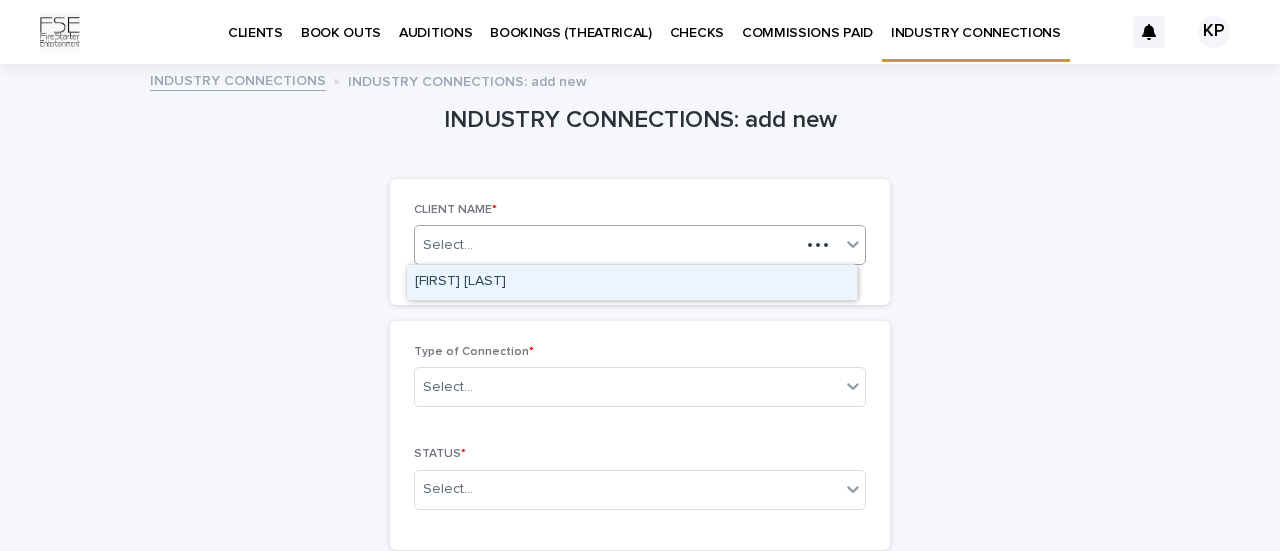 click on "Select..." at bounding box center (607, 245) 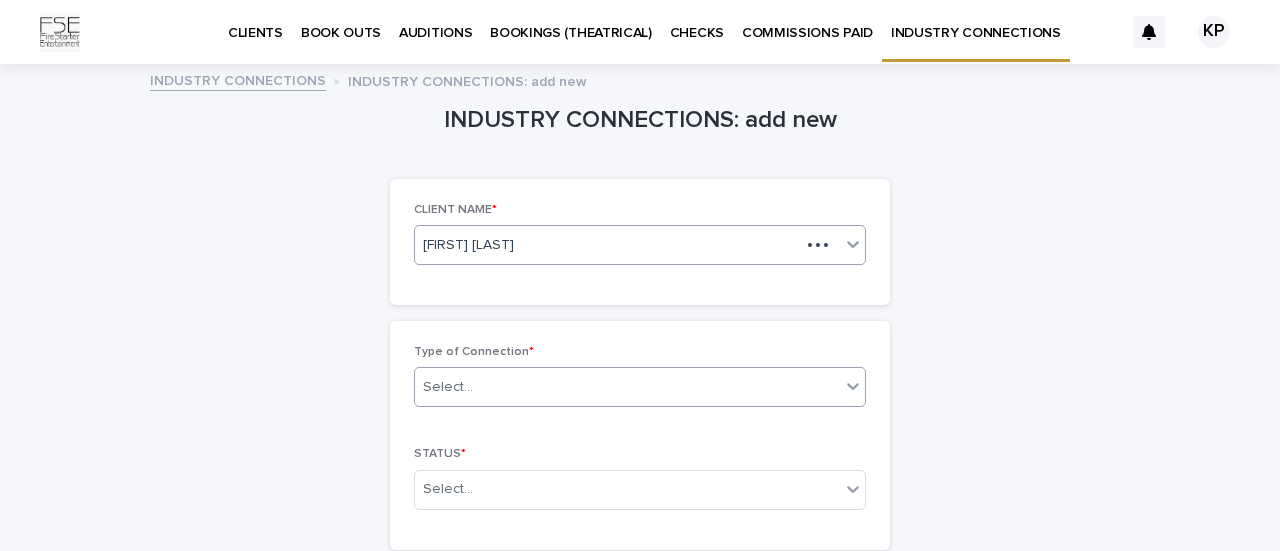 click on "Select..." at bounding box center (627, 387) 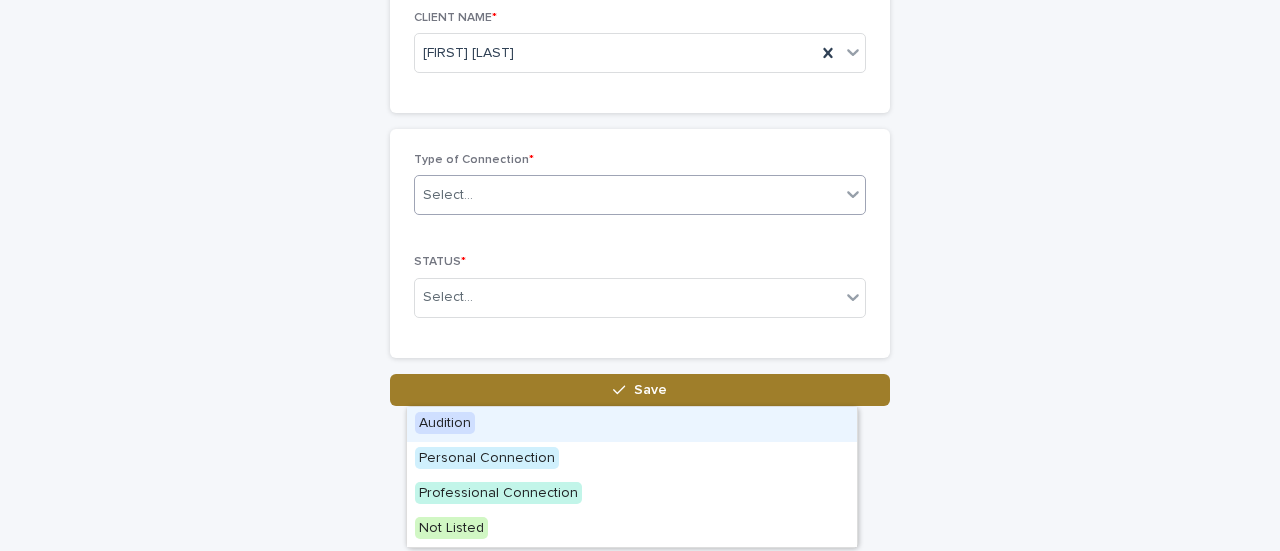 scroll, scrollTop: 199, scrollLeft: 0, axis: vertical 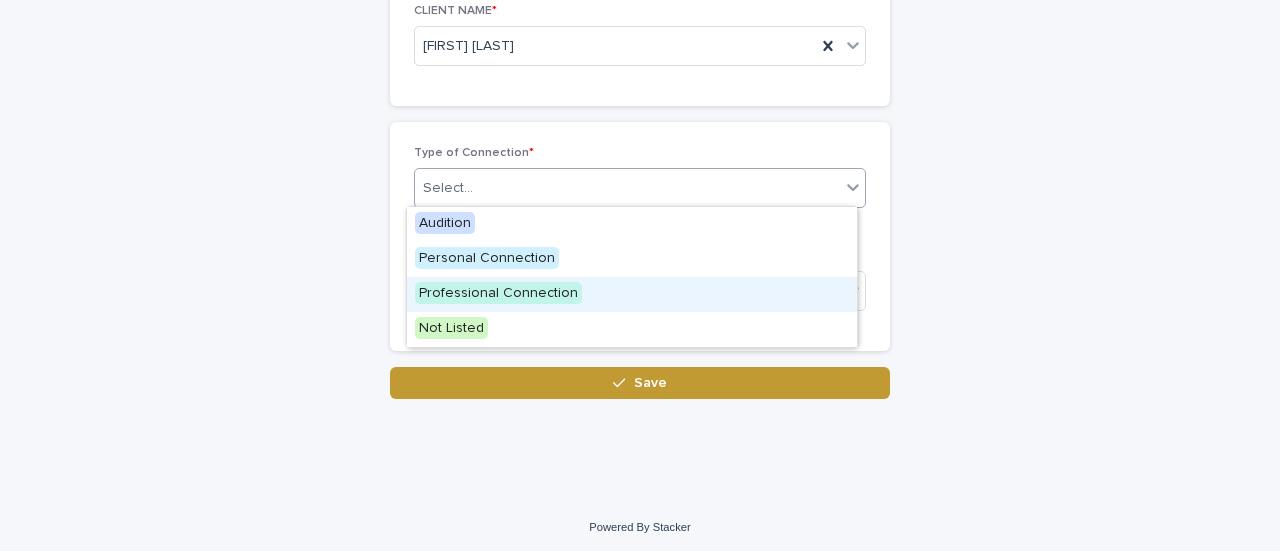 click on "Professional Connection" at bounding box center (498, 293) 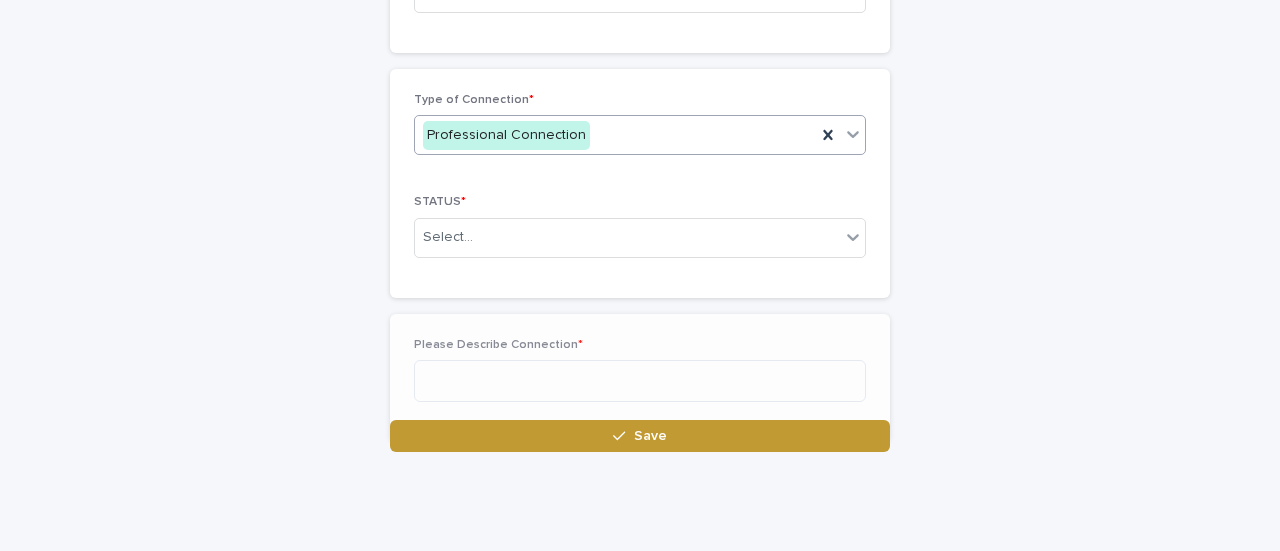 scroll, scrollTop: 272, scrollLeft: 0, axis: vertical 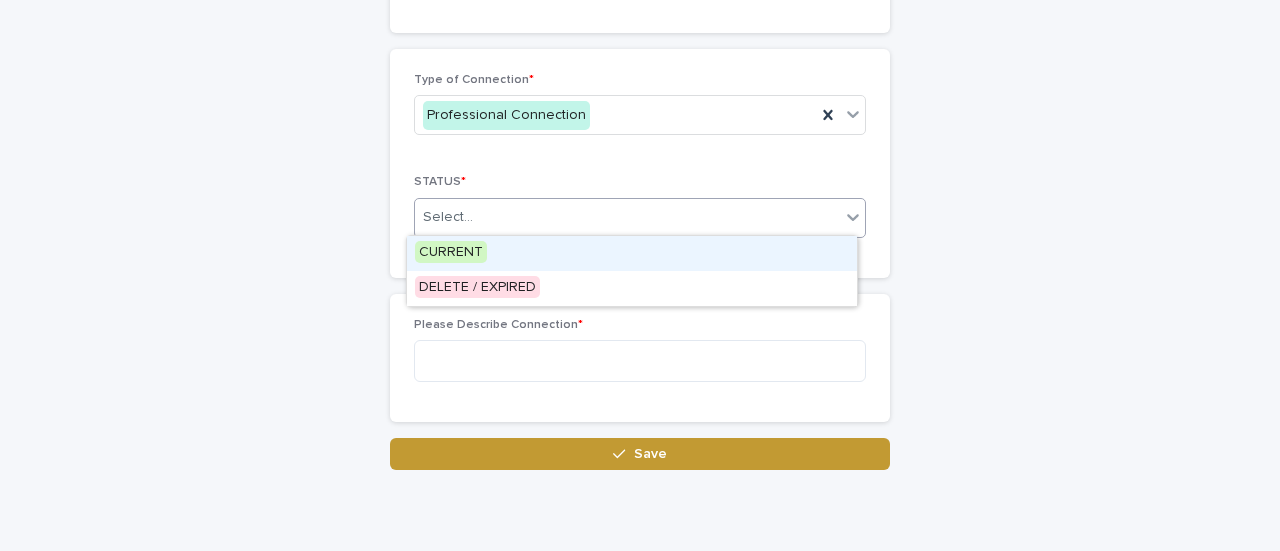 click on "Select..." at bounding box center (627, 217) 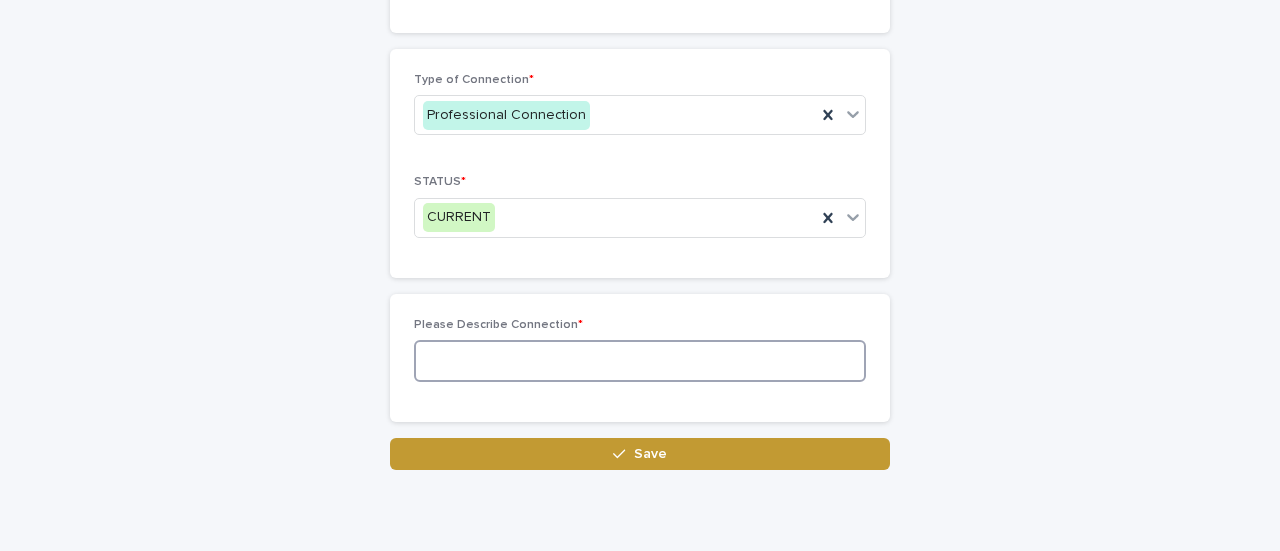 click at bounding box center (640, 361) 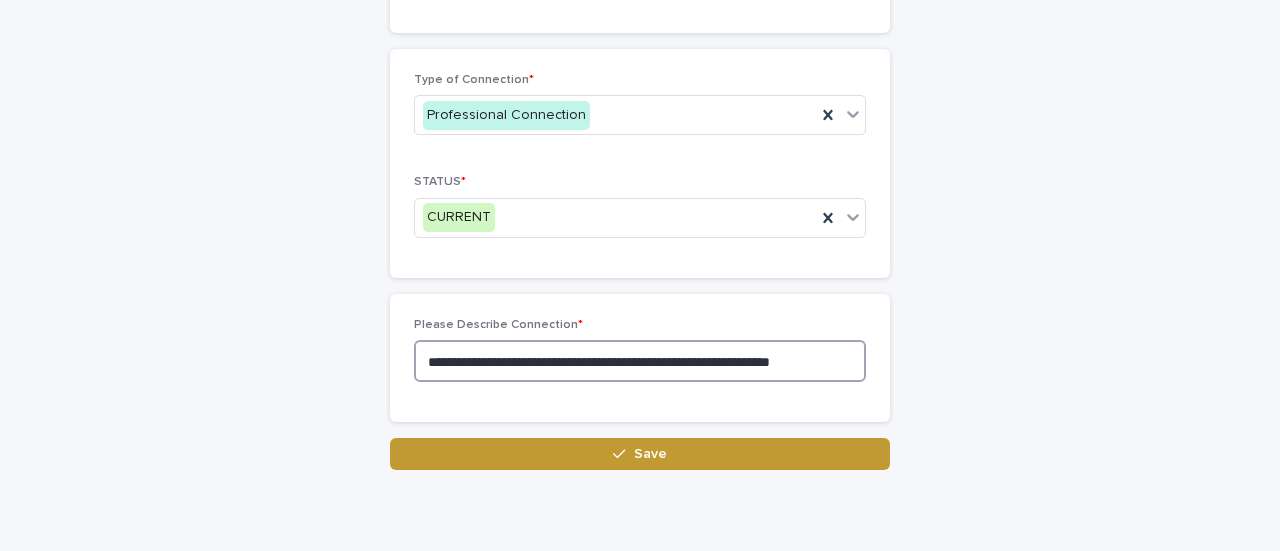 type on "**********" 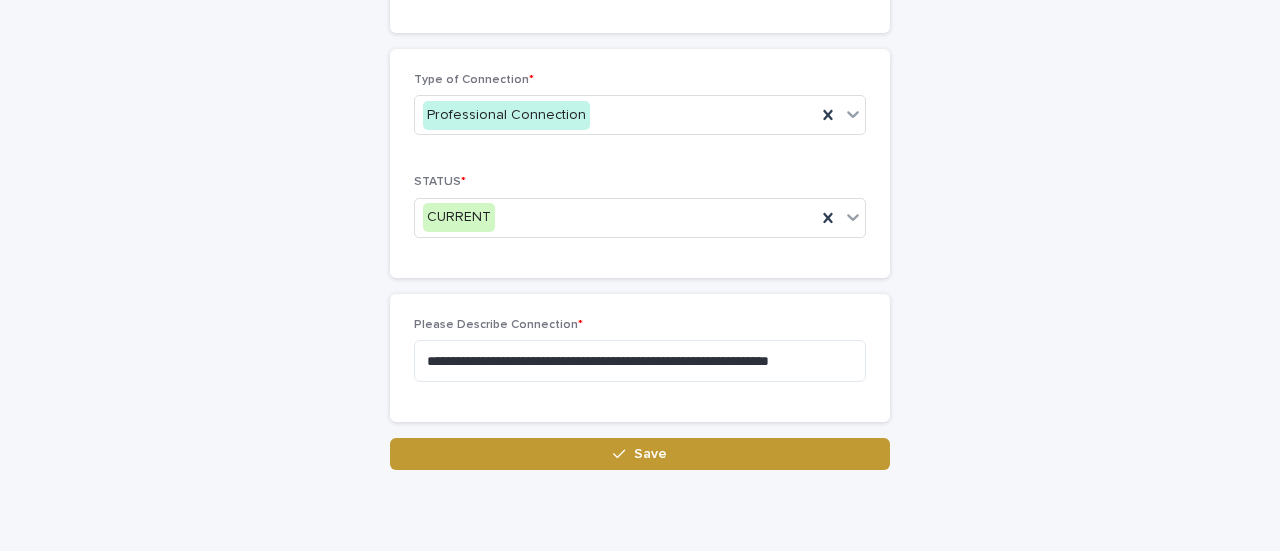 click on "**********" at bounding box center (640, 132) 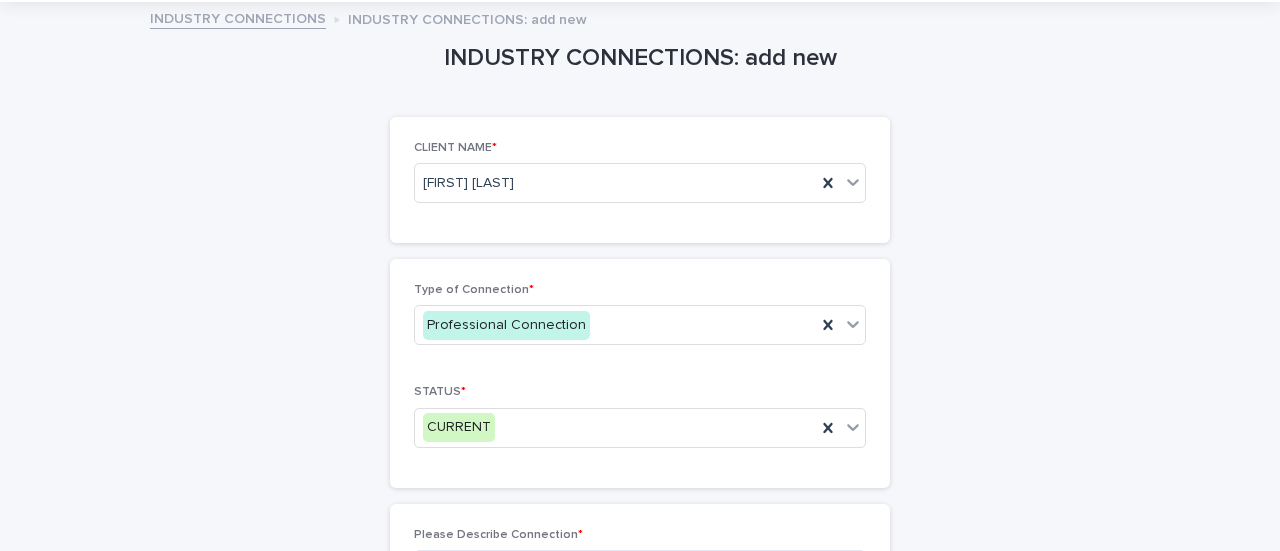 scroll, scrollTop: 345, scrollLeft: 0, axis: vertical 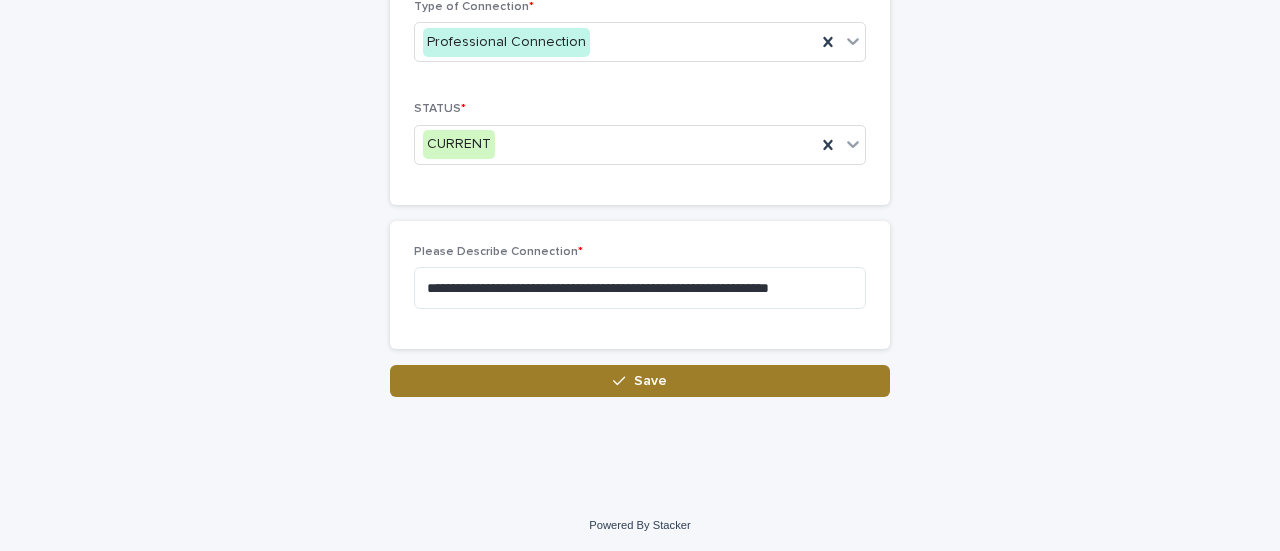 click on "Save" at bounding box center (640, 381) 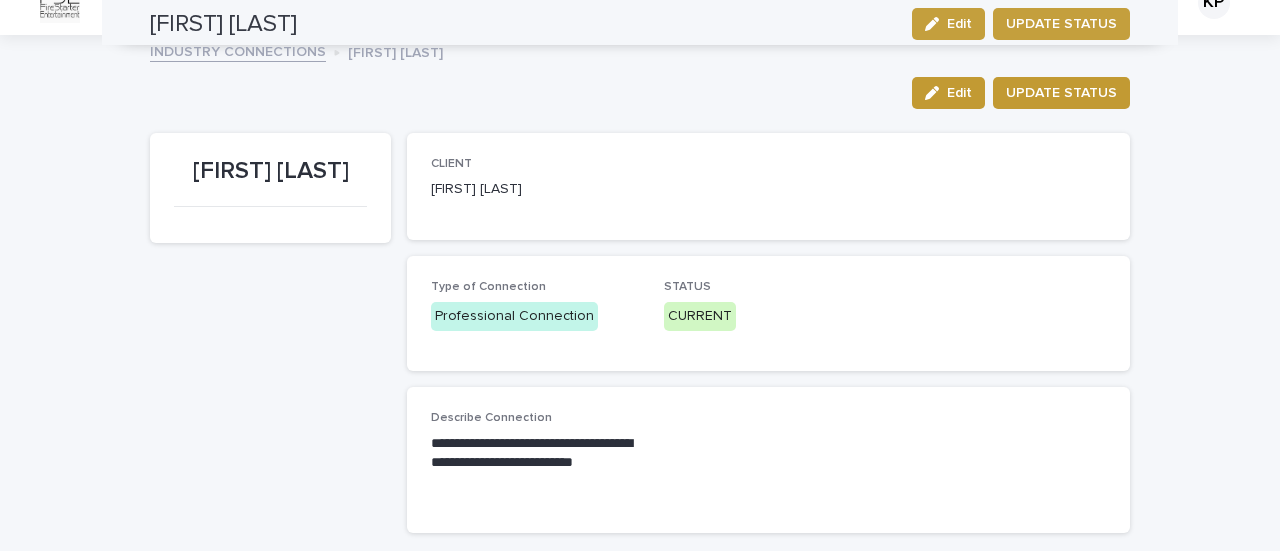 scroll, scrollTop: 0, scrollLeft: 0, axis: both 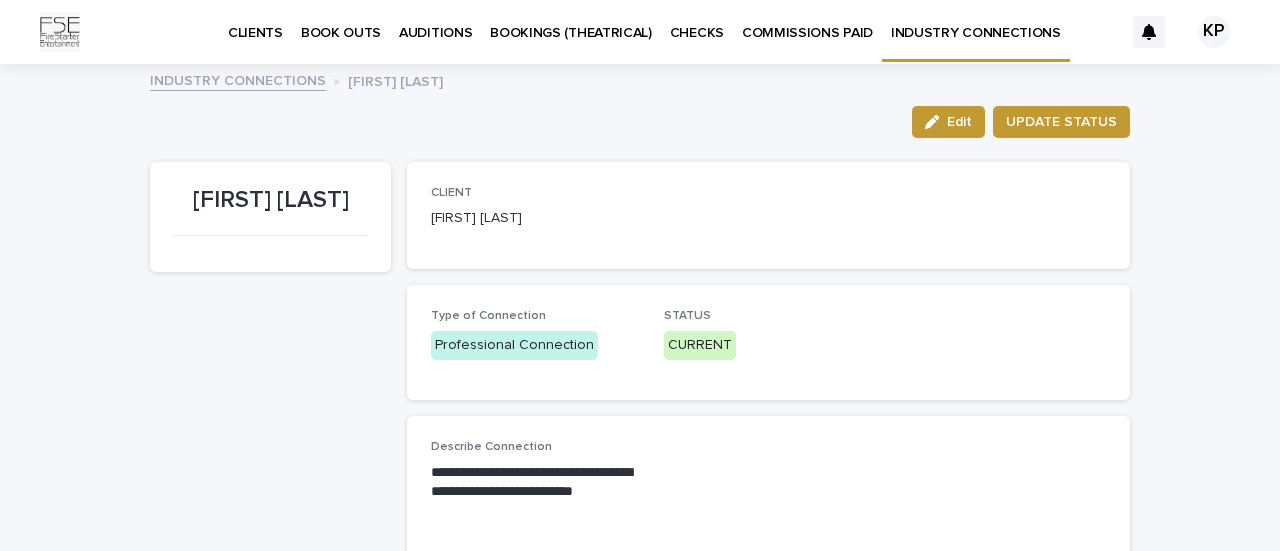 click on "INDUSTRY CONNECTIONS" at bounding box center [976, 21] 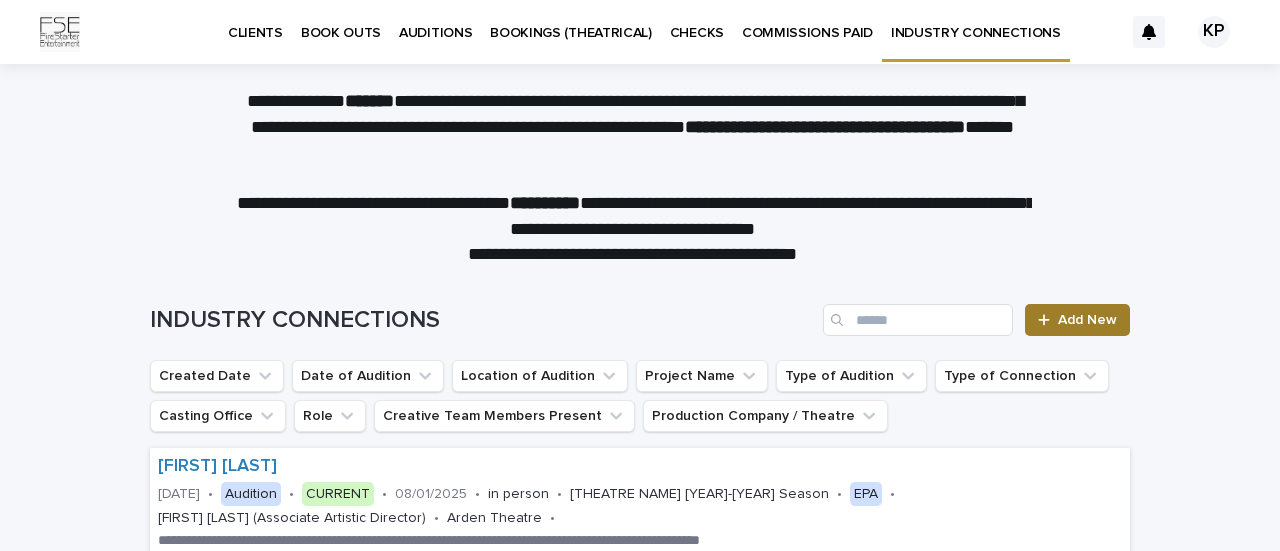 click on "Add New" at bounding box center [1077, 320] 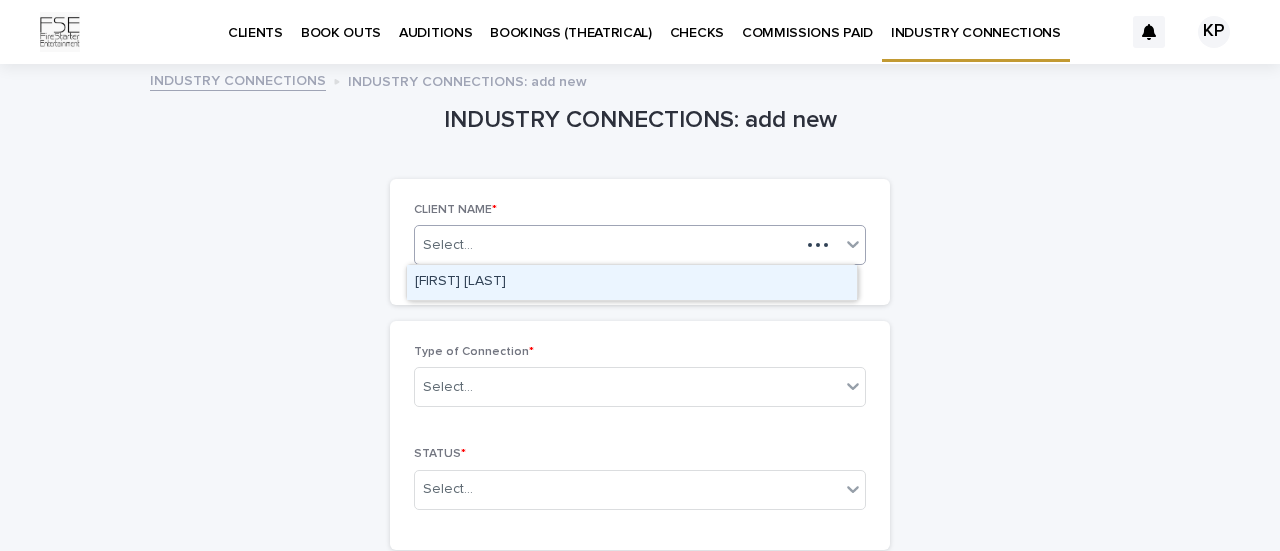 click on "Select..." at bounding box center (607, 245) 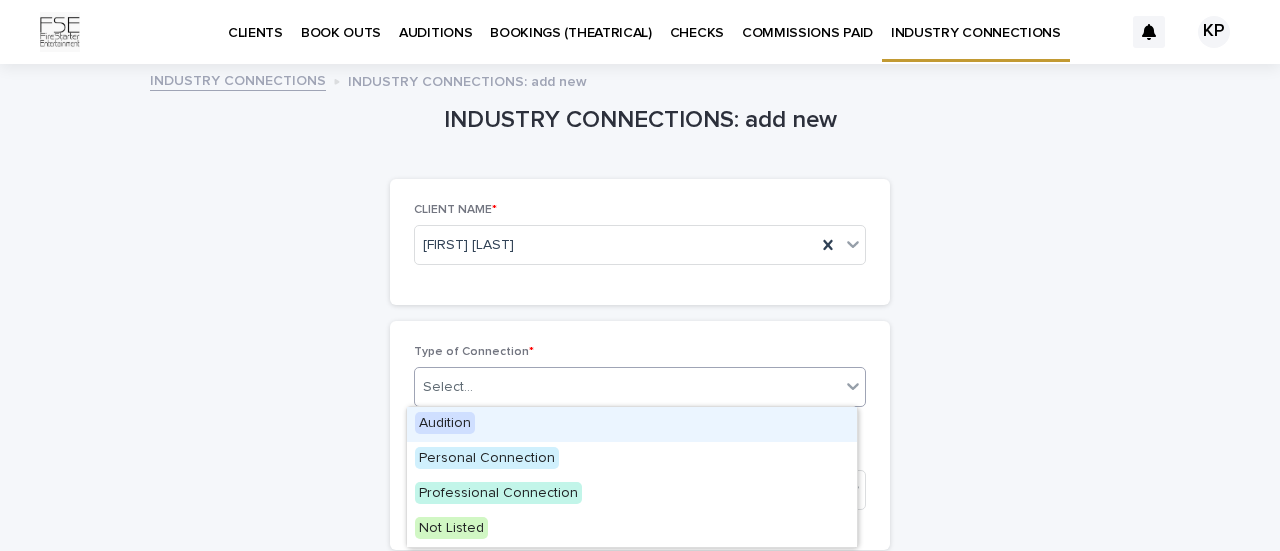 click on "Select..." at bounding box center [627, 387] 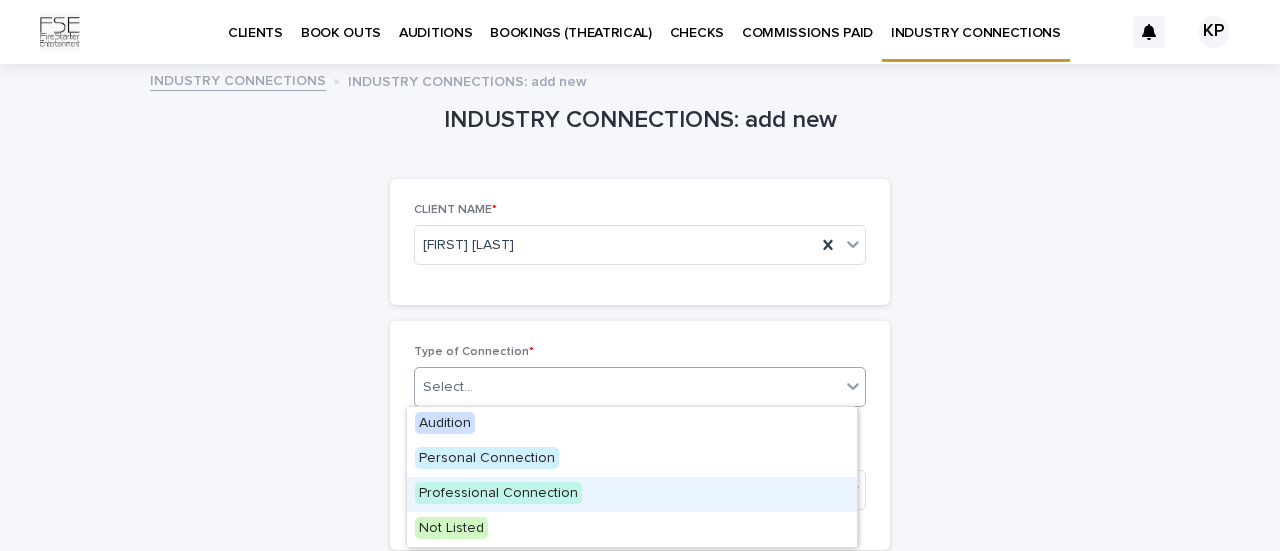click on "Professional Connection" at bounding box center (498, 493) 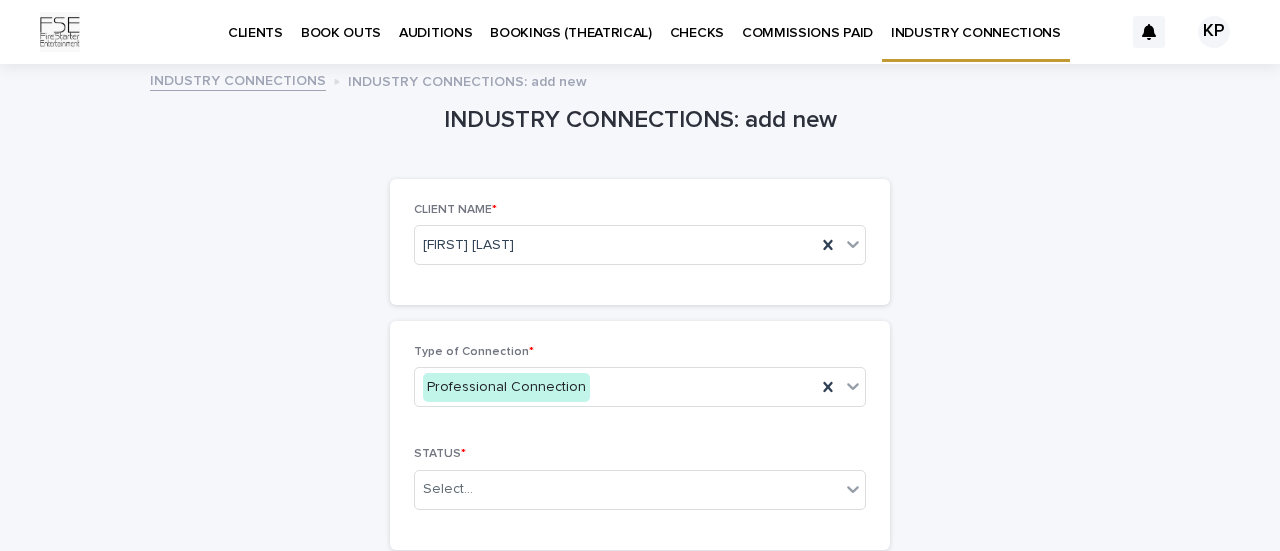 click on "INDUSTRY CONNECTIONS: add new Loading... Saving… Loading... Saving… Loading... Saving… CLIENT NAME * Kelsey Pressnall Type of Connection * Professional Connection STATUS * Select... Loading... Saving… Loading... Saving… Loading... Saving… Loading... Saving… Loading... Saving… Please Describe Connection * Sorry, there was an error saving your record. Please try again. Please fill out the required fields above. Save" at bounding box center (640, 404) 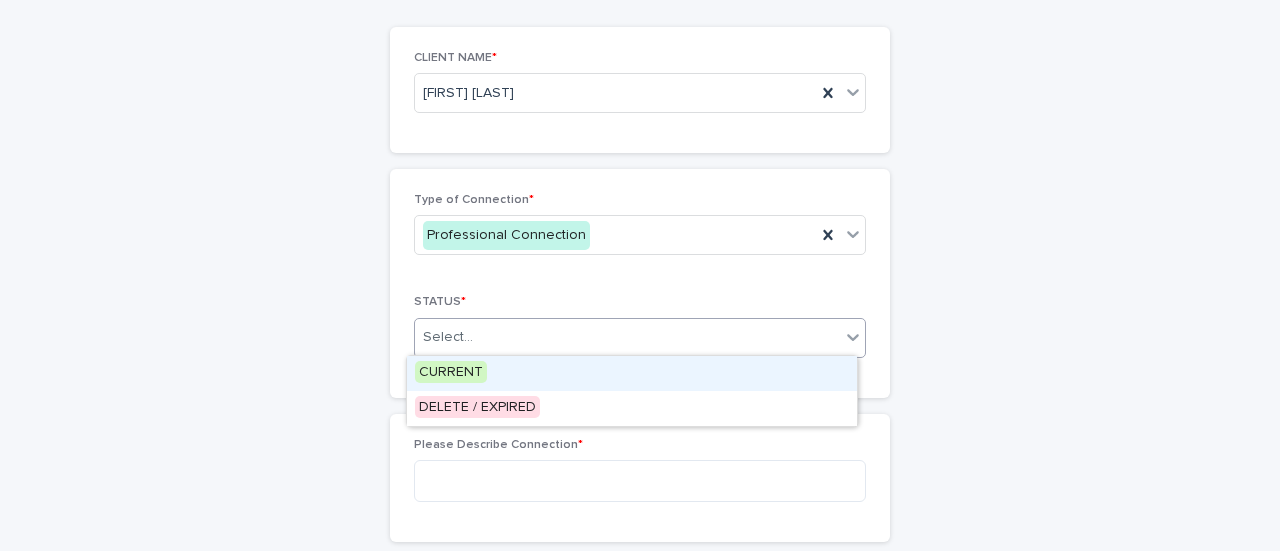 click on "Select..." at bounding box center (448, 337) 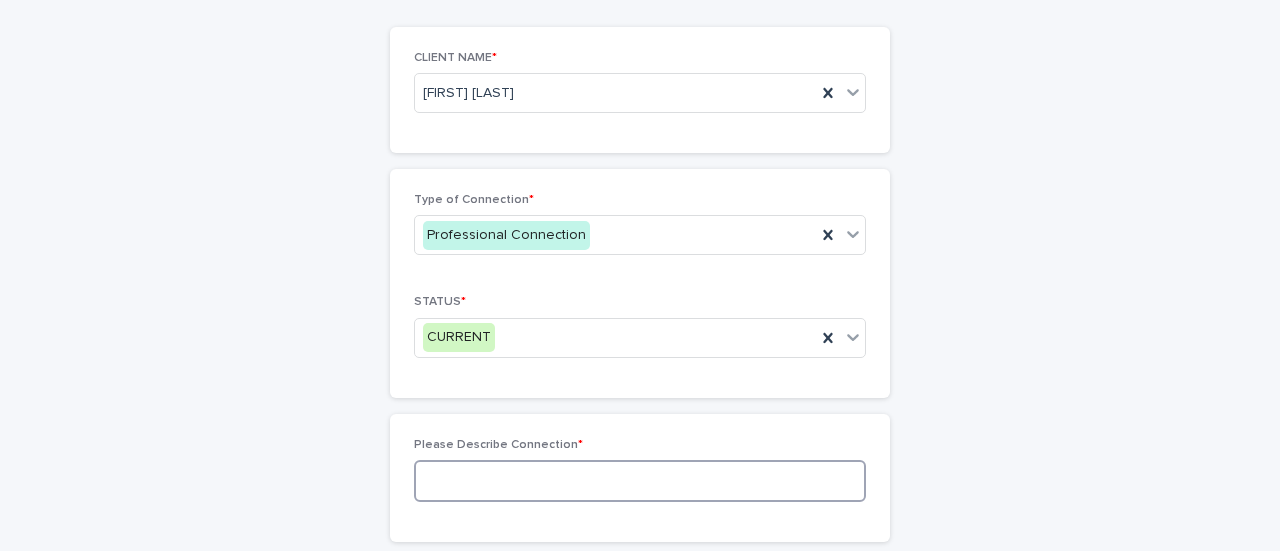 click at bounding box center [640, 481] 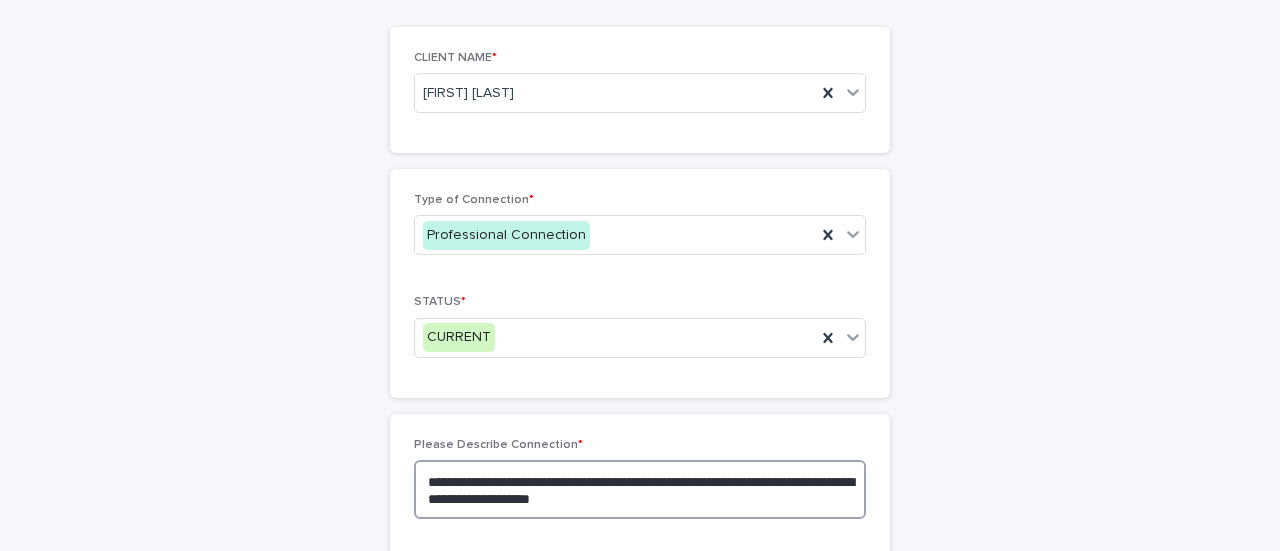 type on "**********" 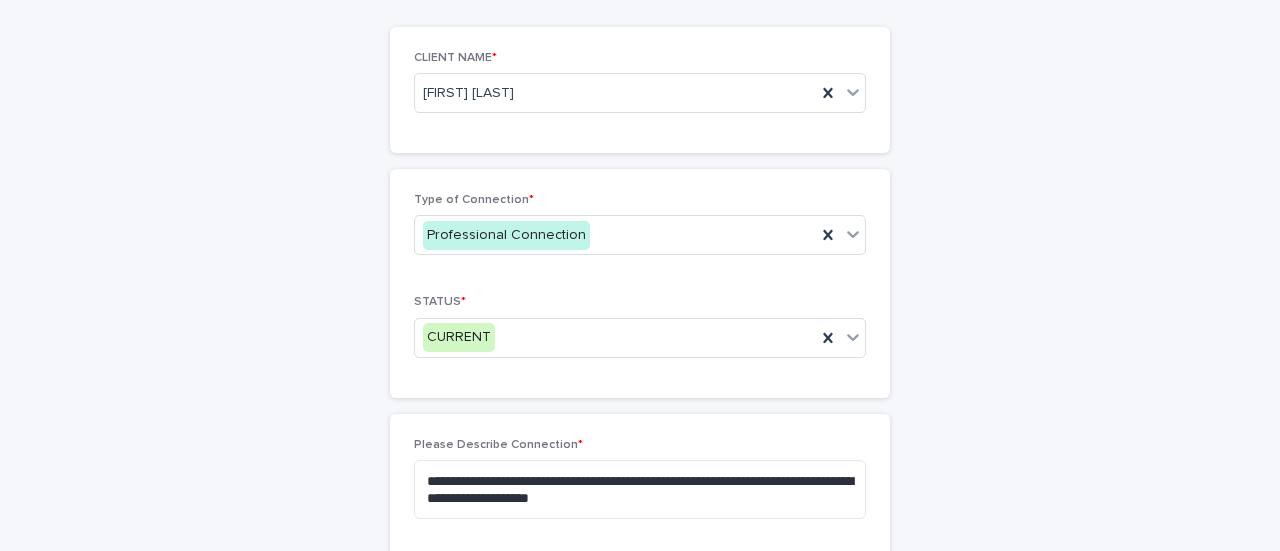 click on "**********" at bounding box center [640, 261] 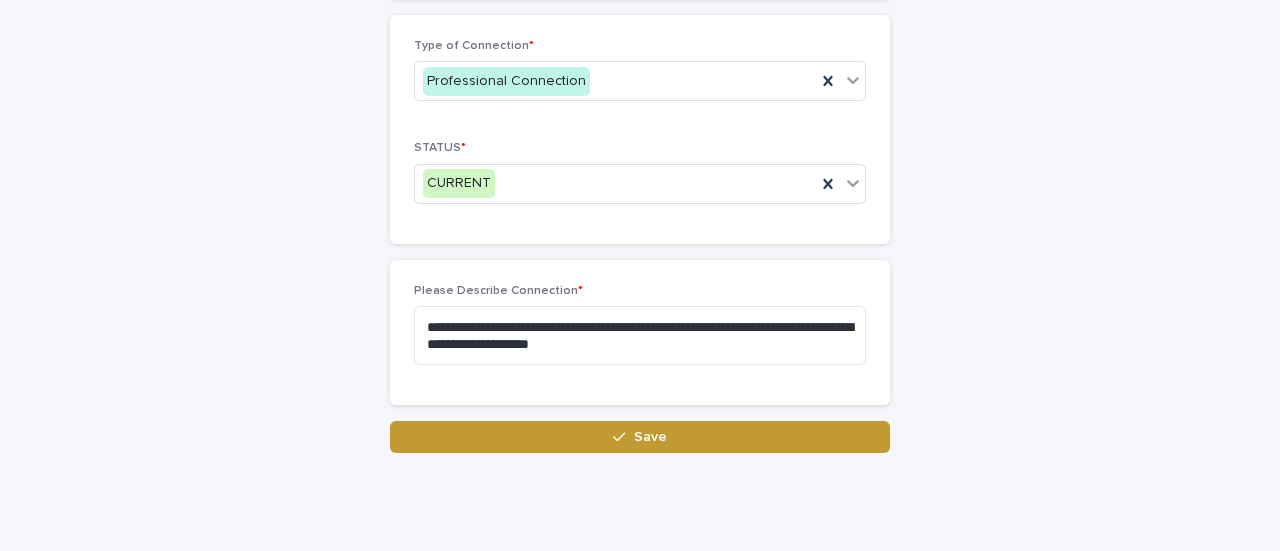 scroll, scrollTop: 316, scrollLeft: 0, axis: vertical 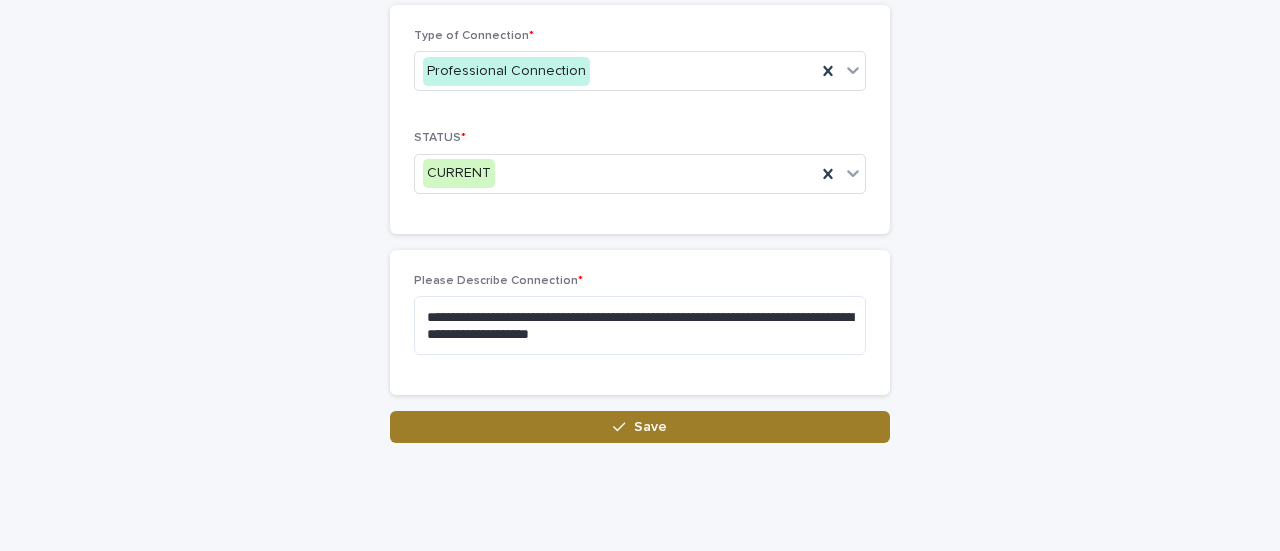 click on "Save" at bounding box center [650, 427] 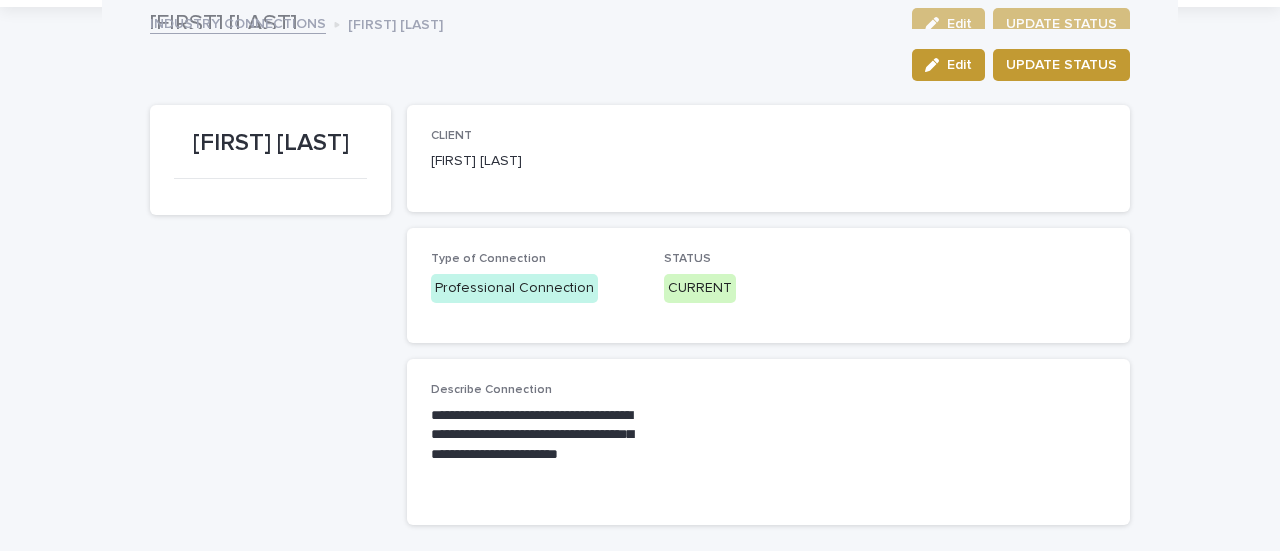 scroll, scrollTop: 0, scrollLeft: 0, axis: both 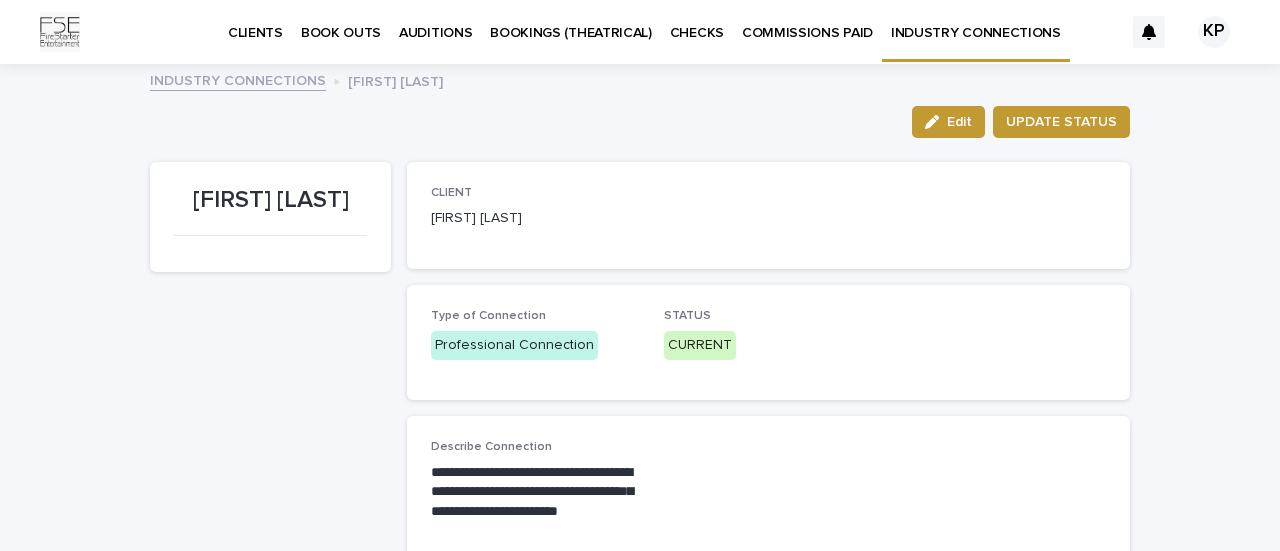 click on "INDUSTRY CONNECTIONS" at bounding box center [976, 29] 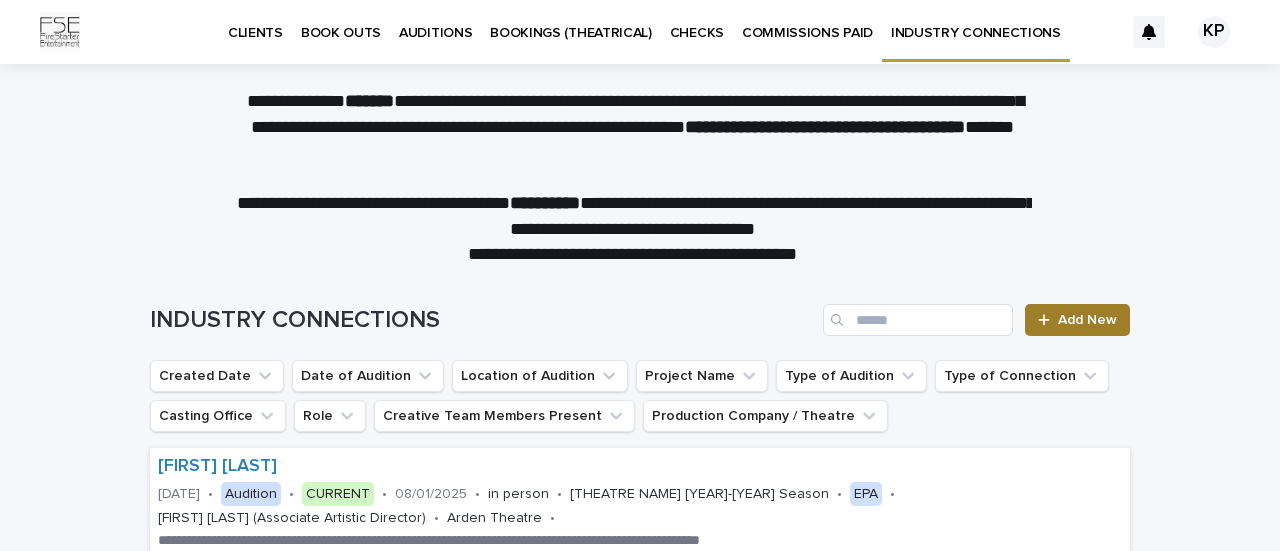 click on "Add New" at bounding box center [1087, 320] 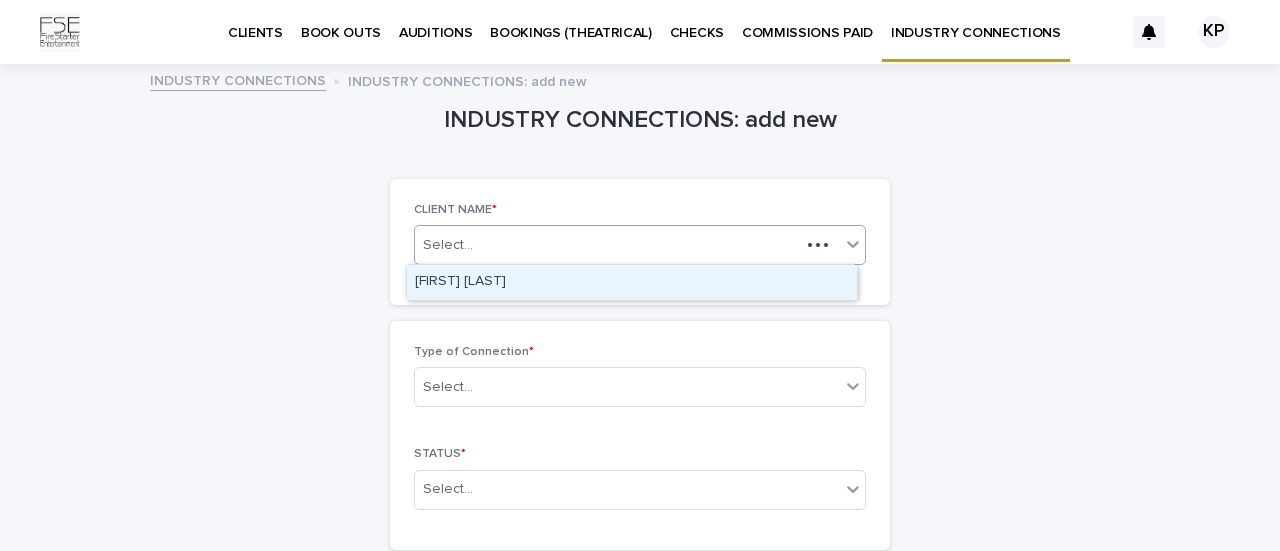 click on "Select..." at bounding box center (607, 245) 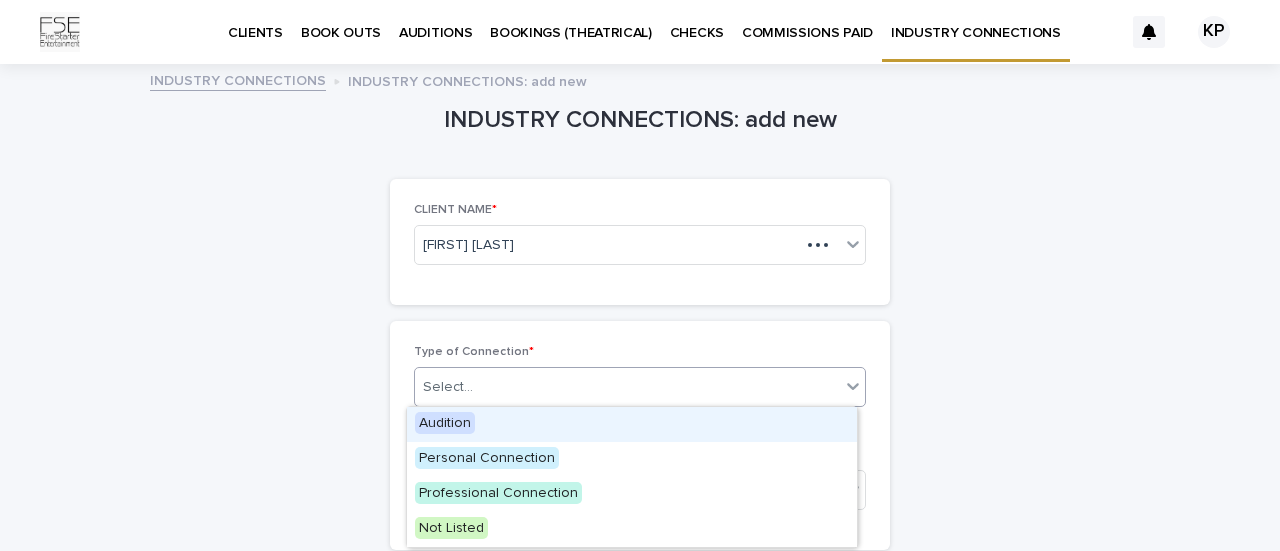 click on "Select..." at bounding box center (627, 387) 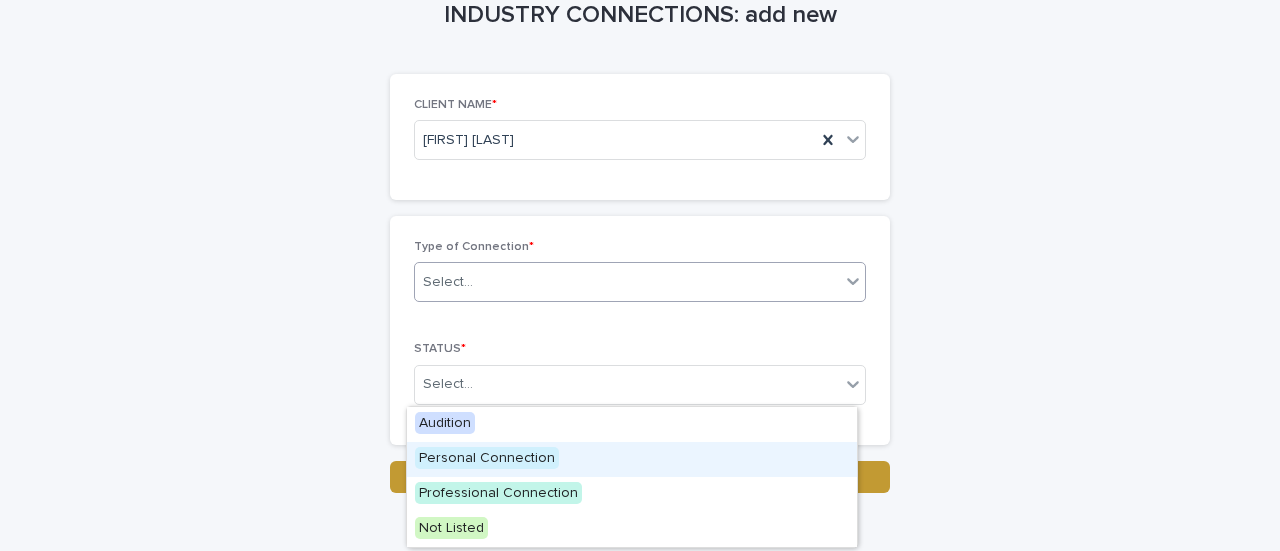scroll, scrollTop: 104, scrollLeft: 0, axis: vertical 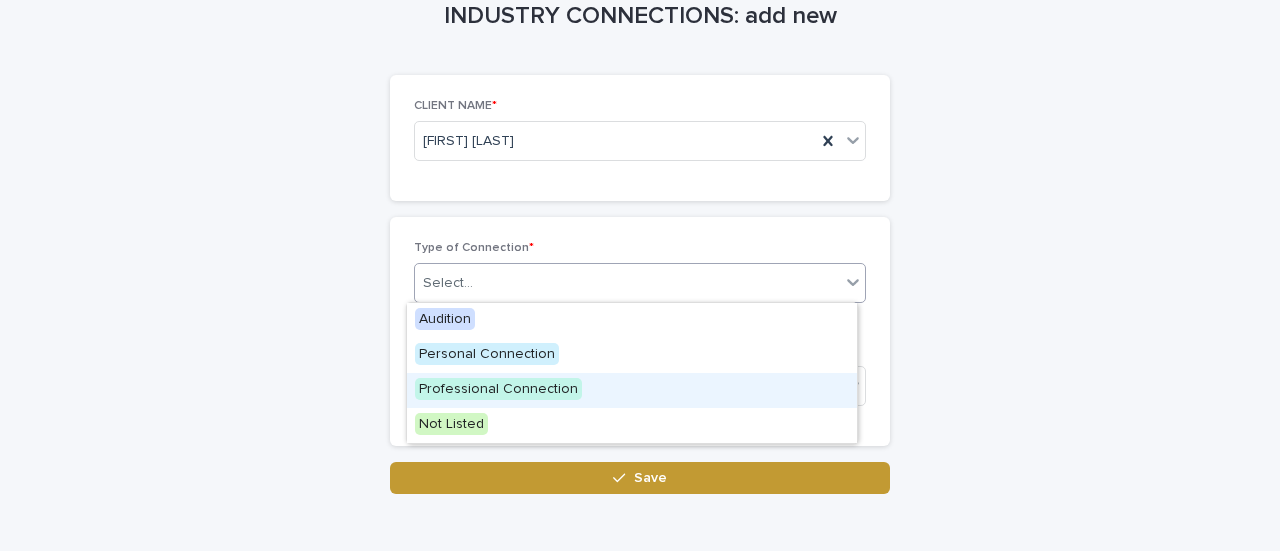 drag, startPoint x: 460, startPoint y: 371, endPoint x: 461, endPoint y: 394, distance: 23.021729 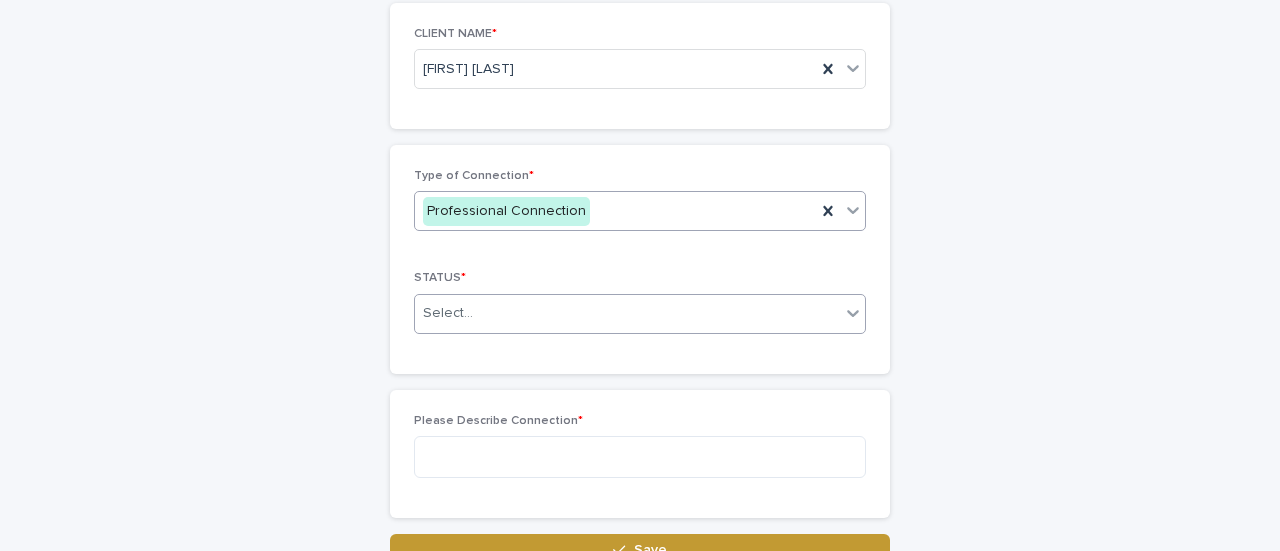 scroll, scrollTop: 176, scrollLeft: 0, axis: vertical 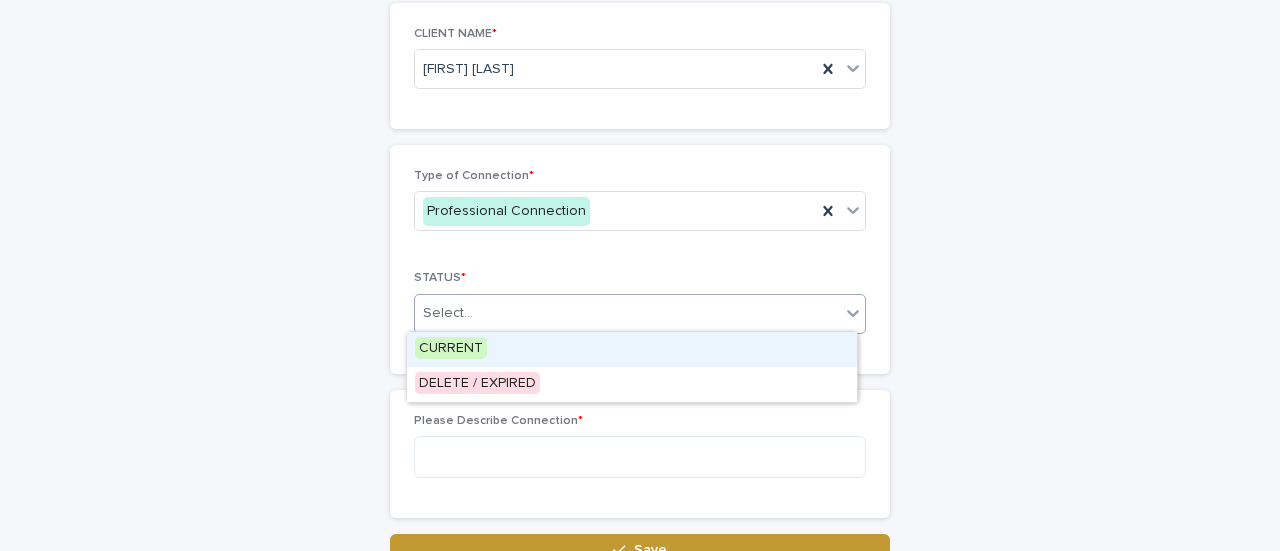 click on "Select..." at bounding box center [640, 314] 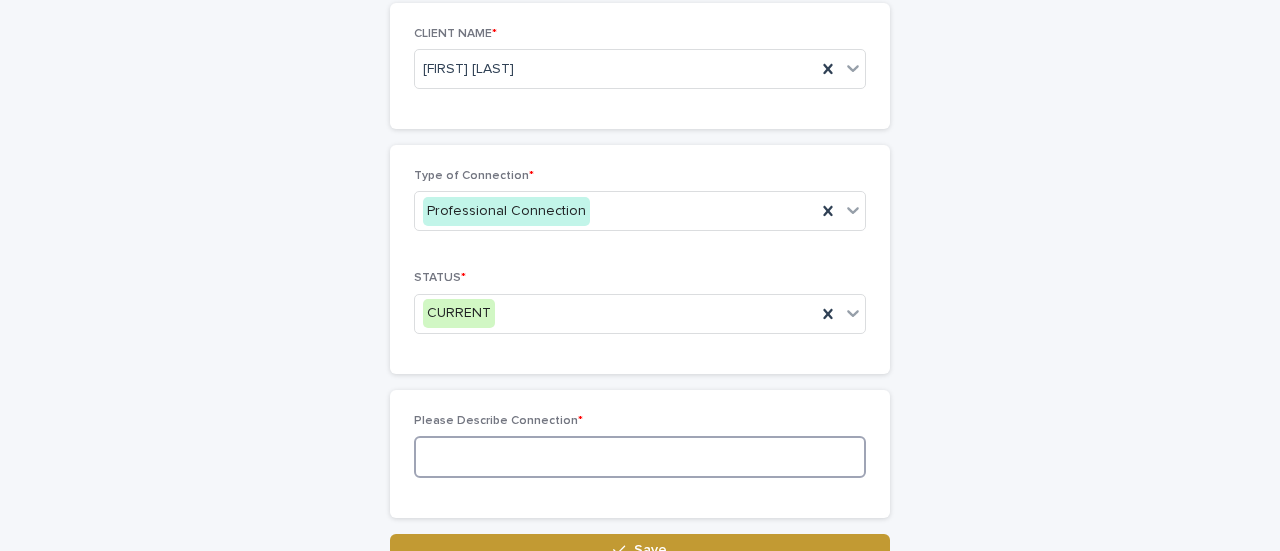 click at bounding box center (640, 457) 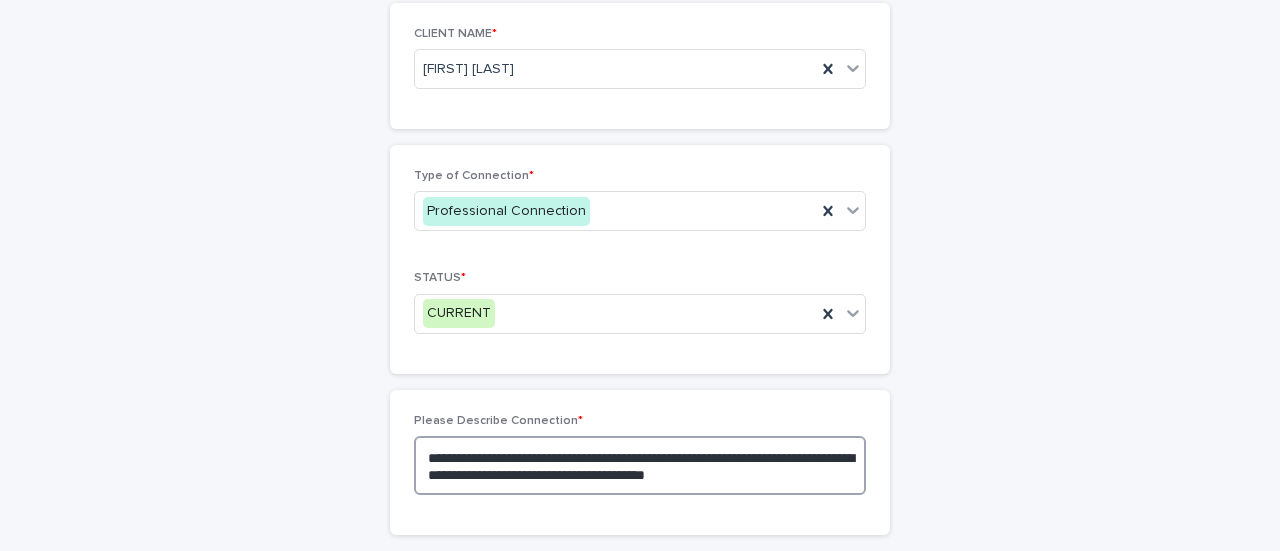 type on "**********" 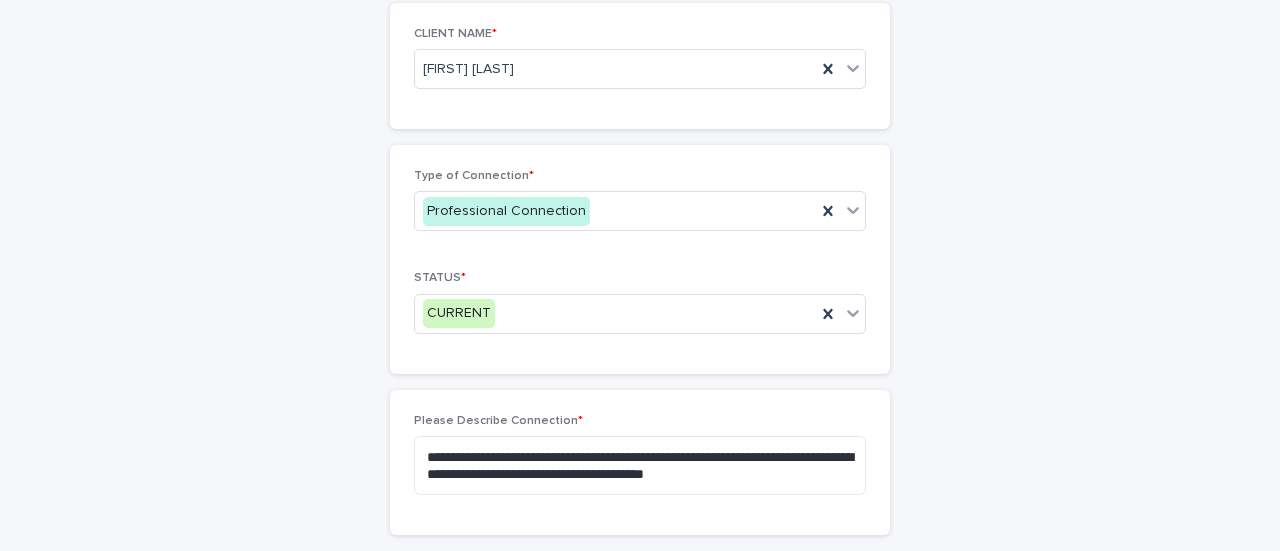 click on "**********" at bounding box center (640, 237) 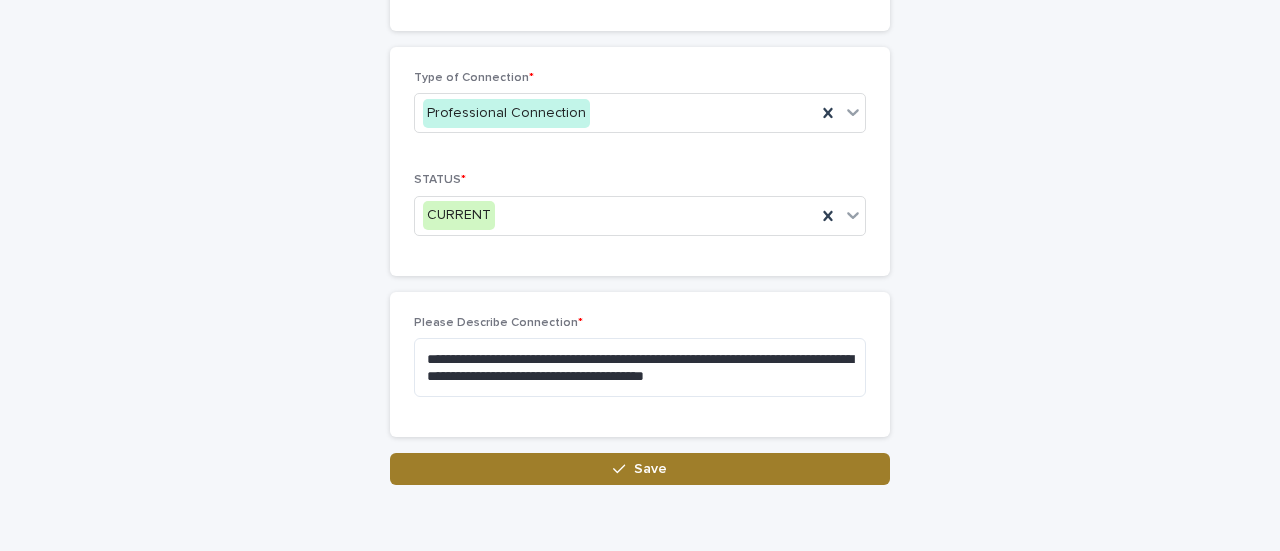 scroll, scrollTop: 276, scrollLeft: 0, axis: vertical 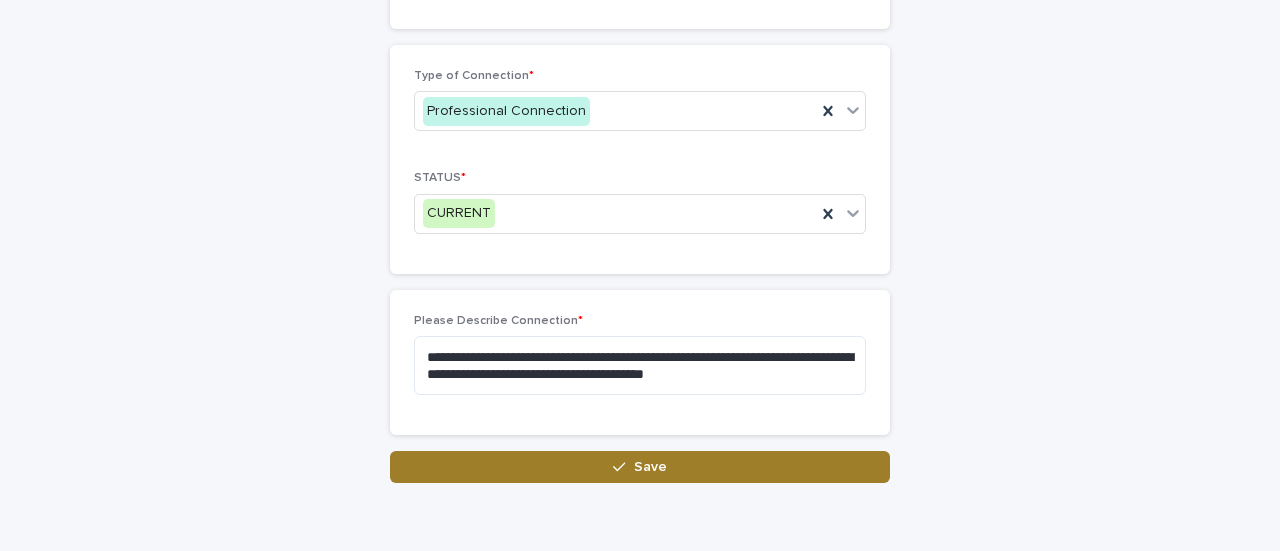 click on "Save" at bounding box center [640, 467] 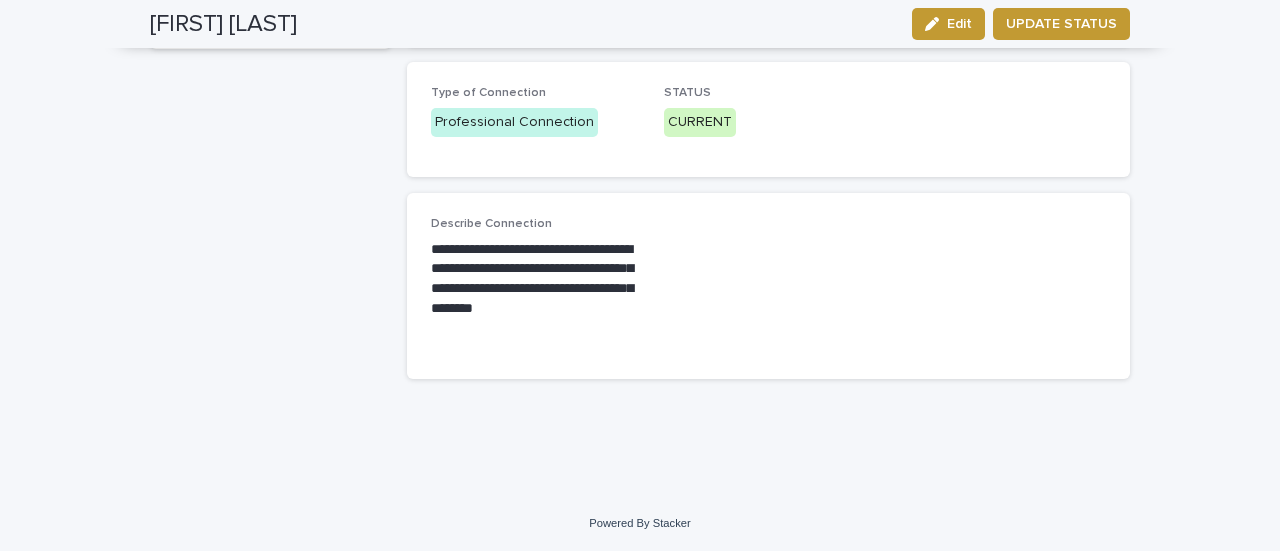scroll, scrollTop: 0, scrollLeft: 0, axis: both 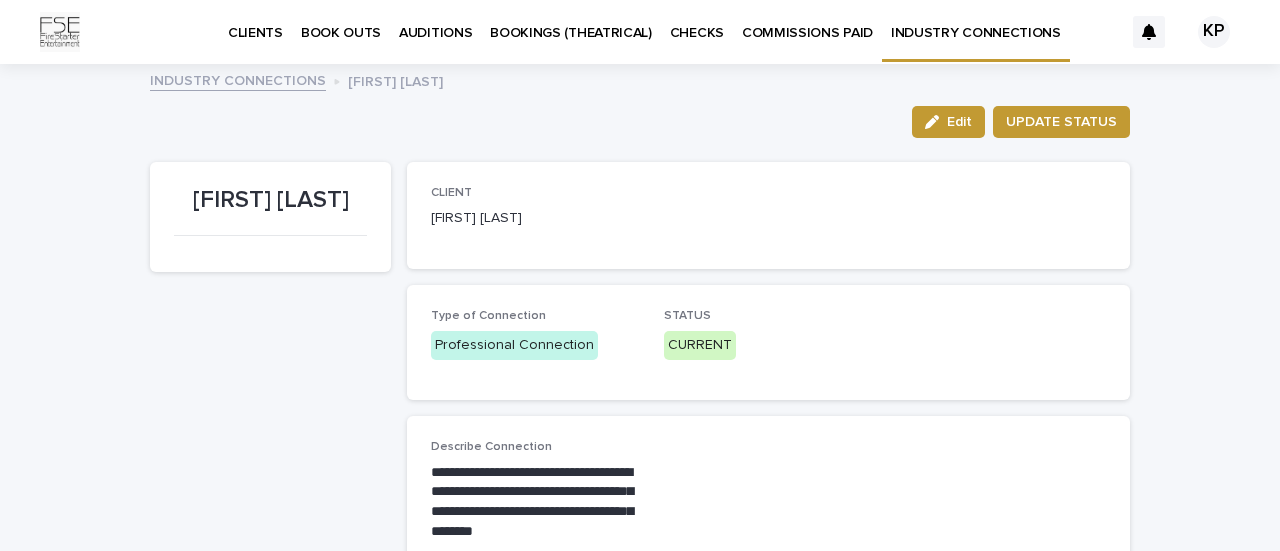 click on "INDUSTRY CONNECTIONS" at bounding box center [238, 79] 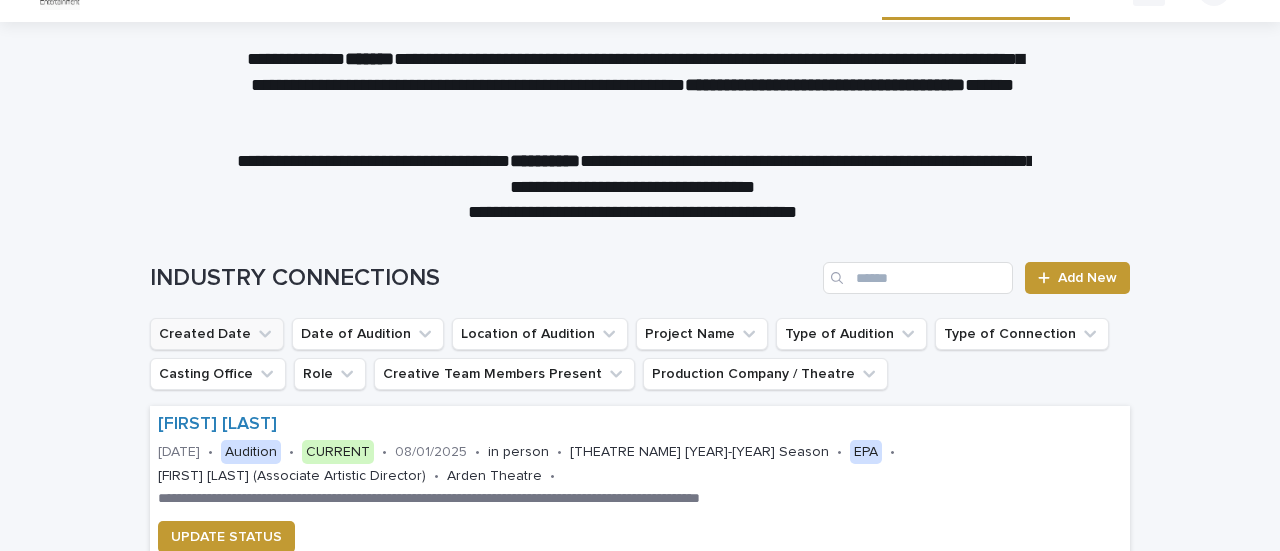 scroll, scrollTop: 0, scrollLeft: 0, axis: both 